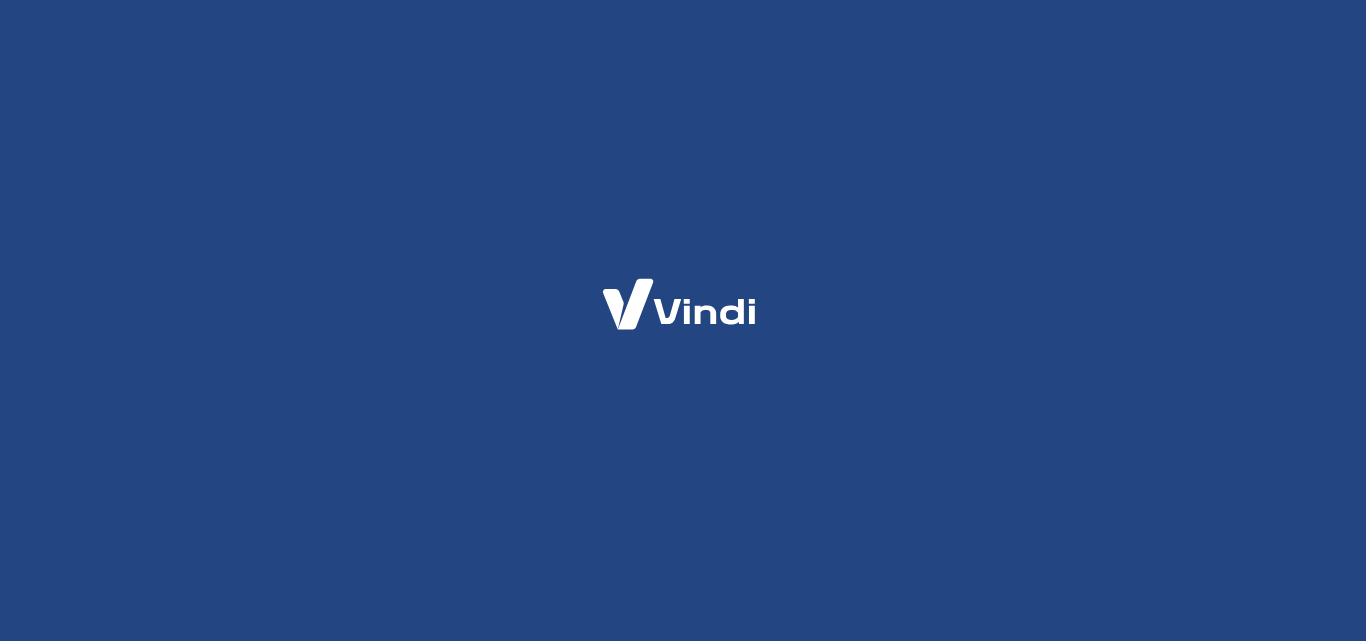 scroll, scrollTop: 0, scrollLeft: 0, axis: both 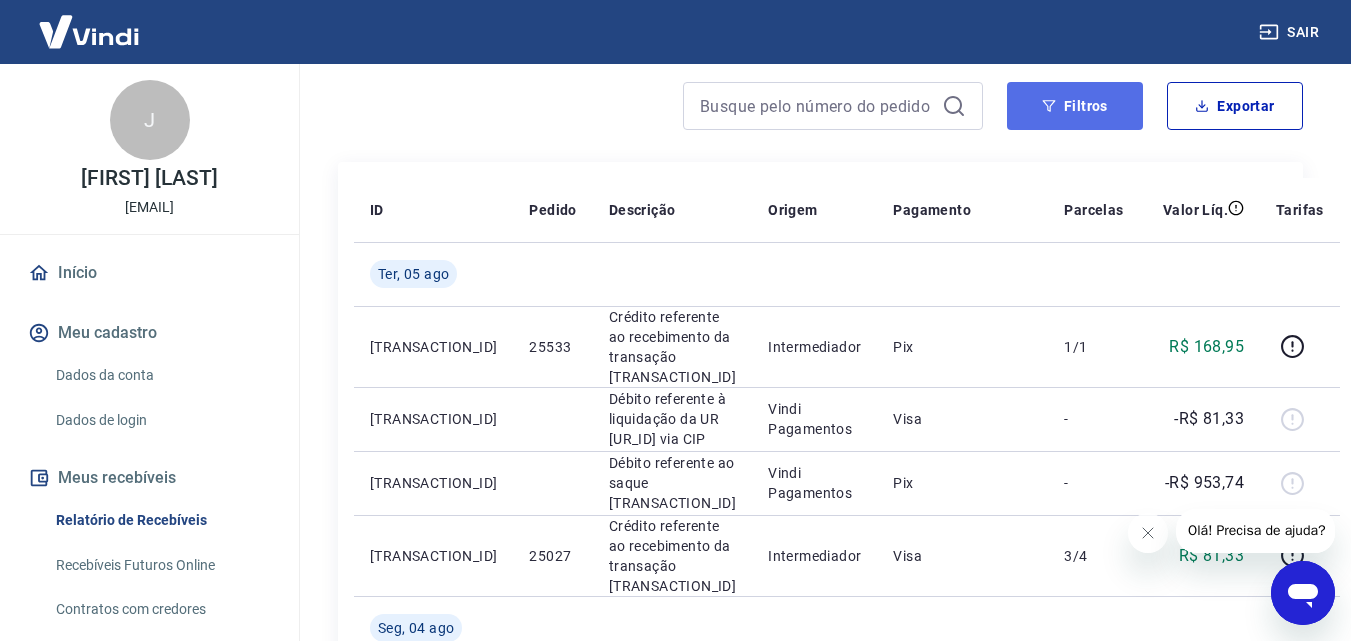 click on "Filtros" at bounding box center [1075, 106] 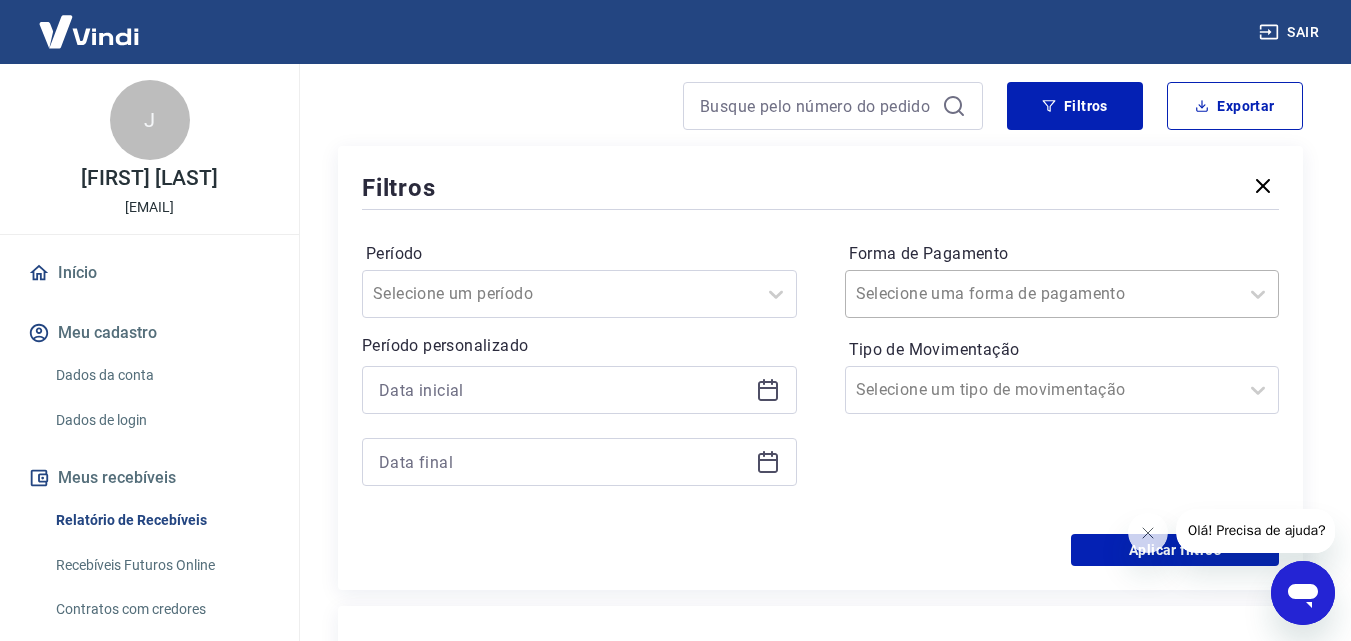 click on "Forma de Pagamento" at bounding box center (957, 294) 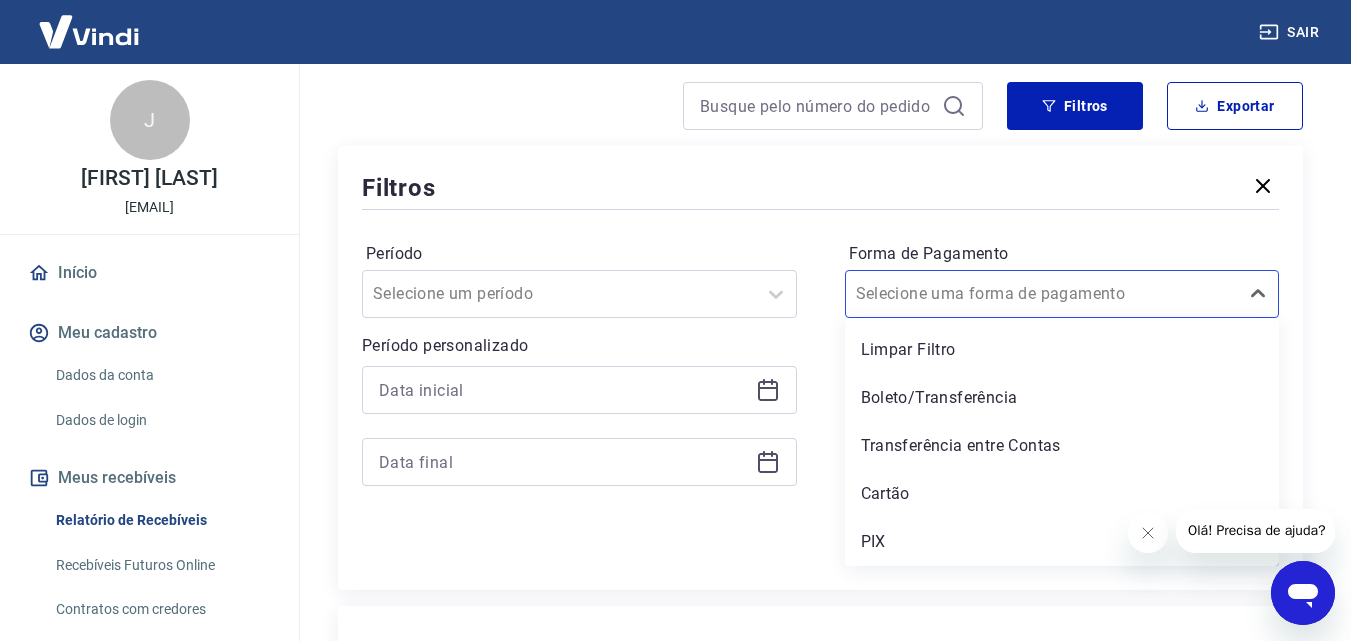 click on "Cartão" at bounding box center [1062, 494] 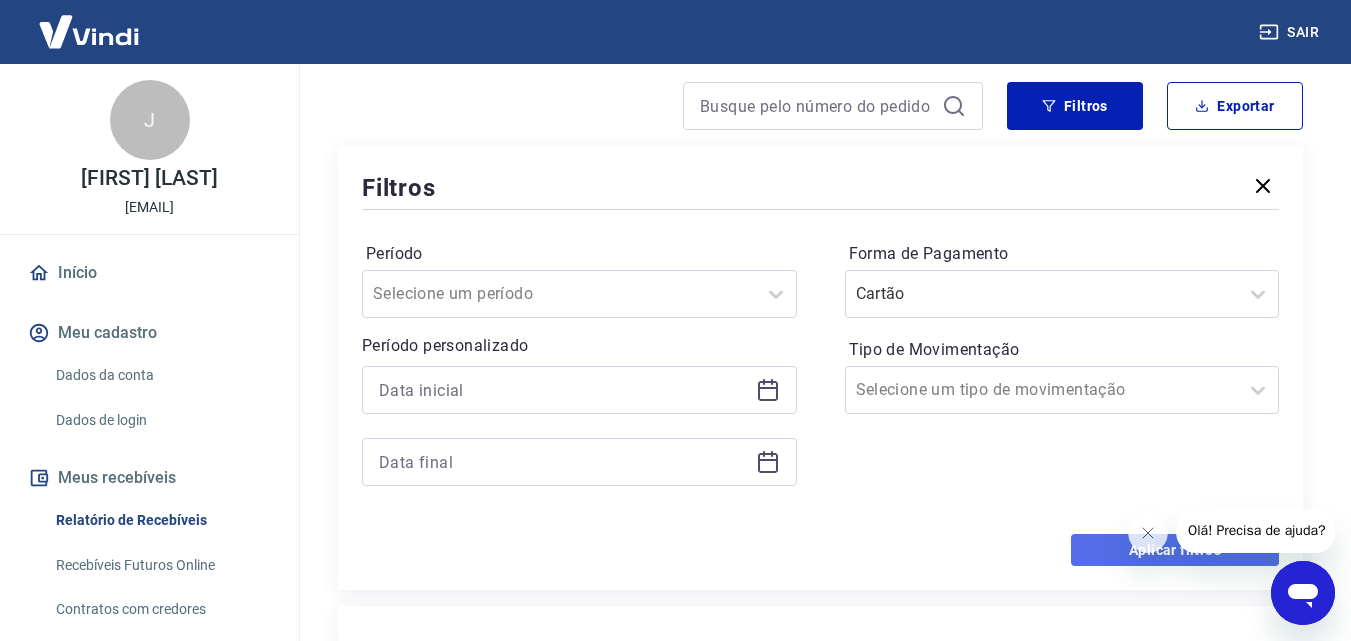 drag, startPoint x: 1109, startPoint y: 552, endPoint x: 8, endPoint y: 21, distance: 1222.3593 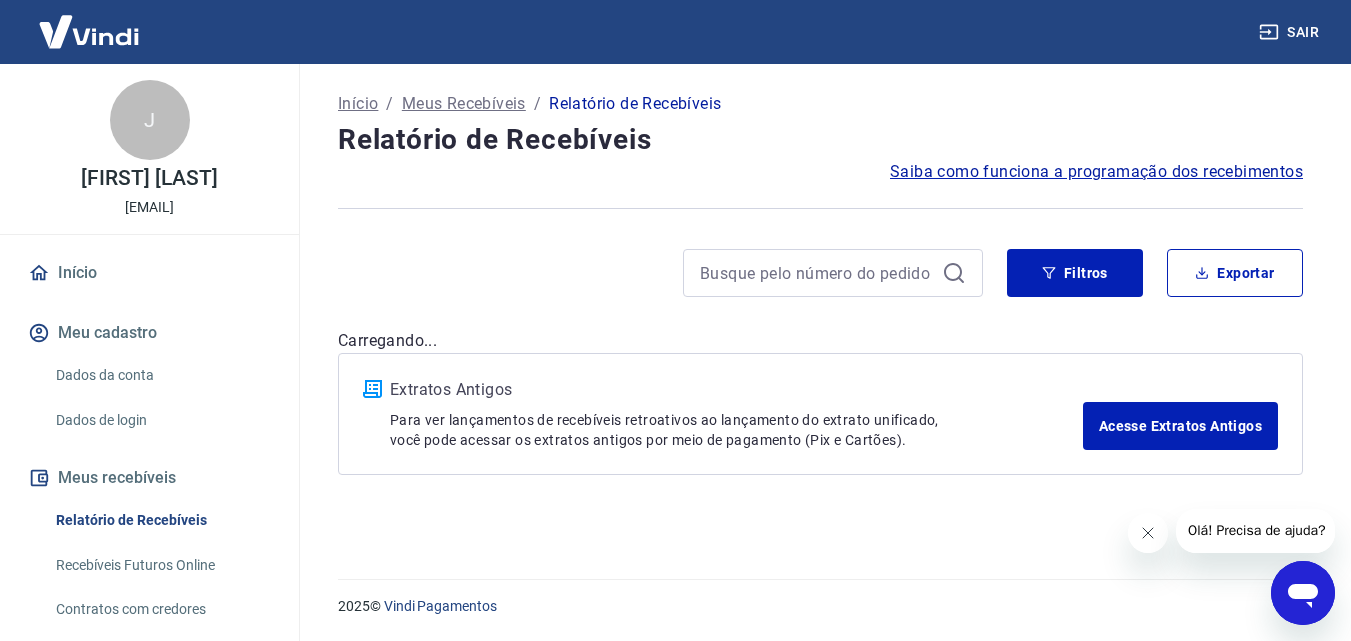 scroll, scrollTop: 0, scrollLeft: 0, axis: both 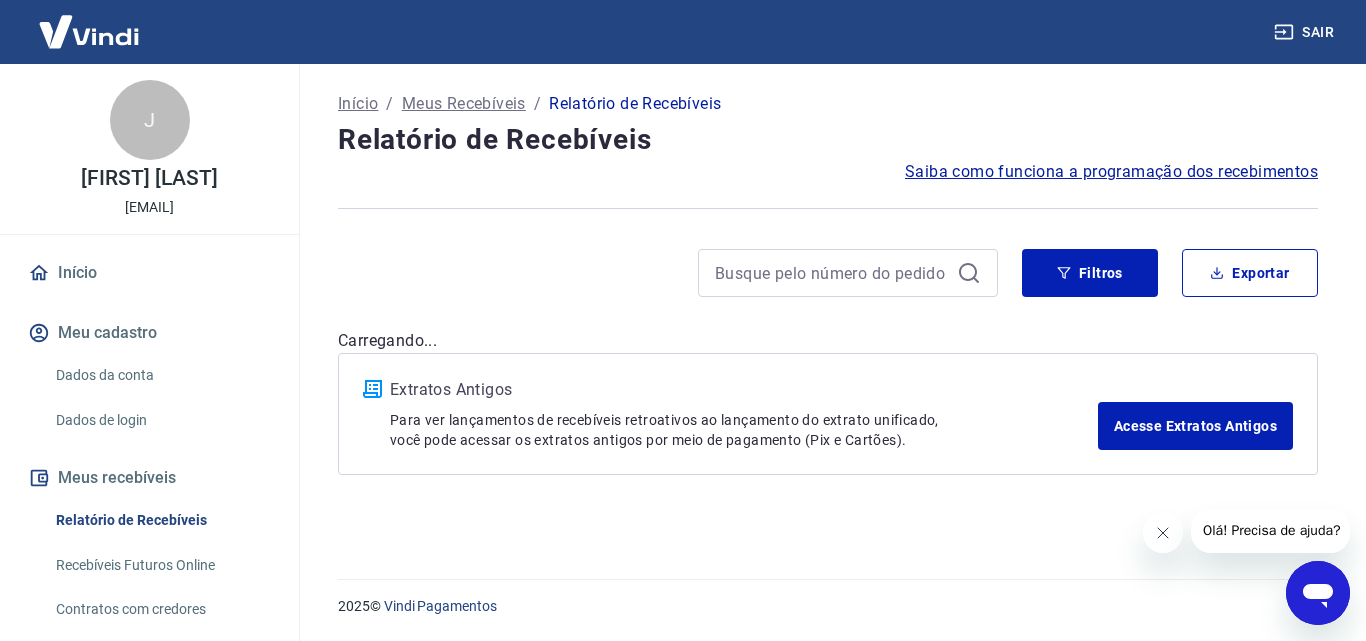 click at bounding box center [1162, 533] 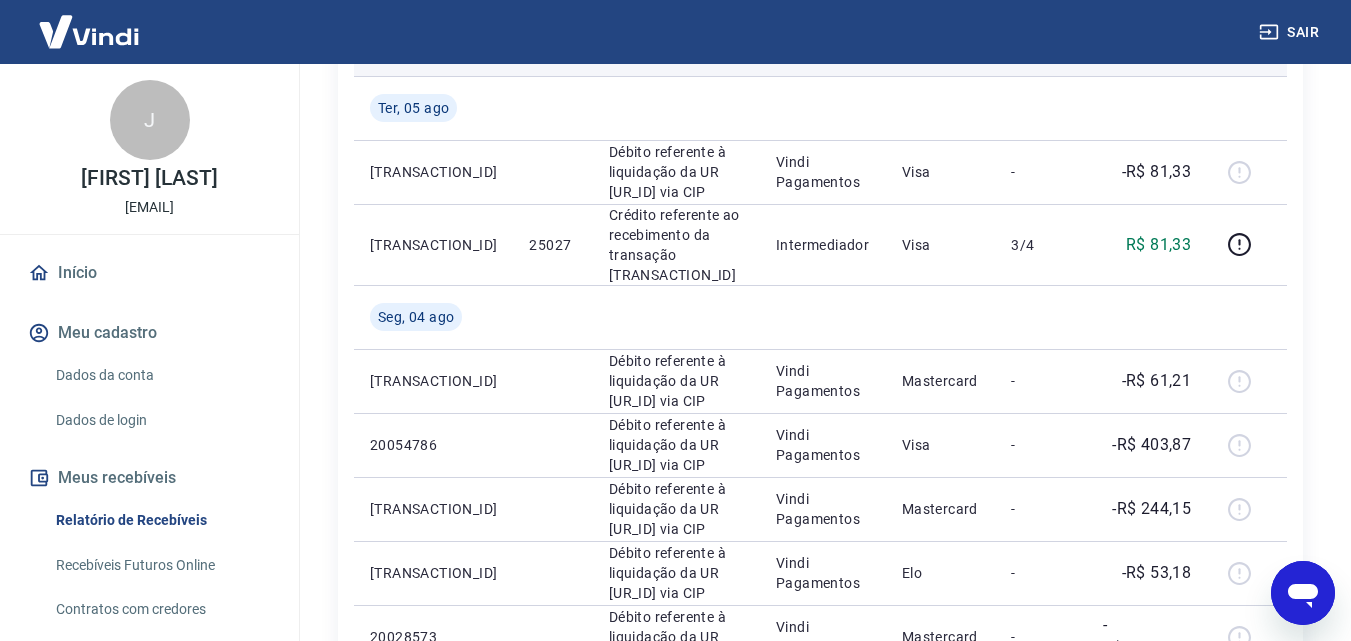 scroll, scrollTop: 0, scrollLeft: 0, axis: both 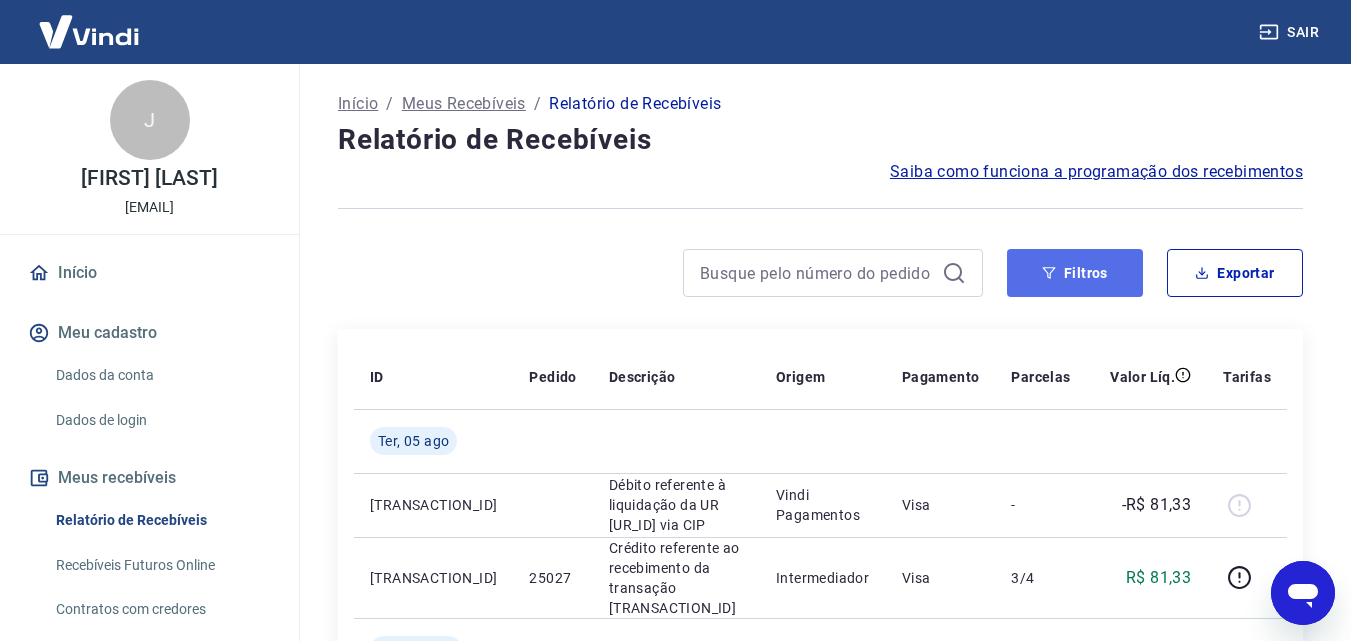 click on "Filtros" at bounding box center [1075, 273] 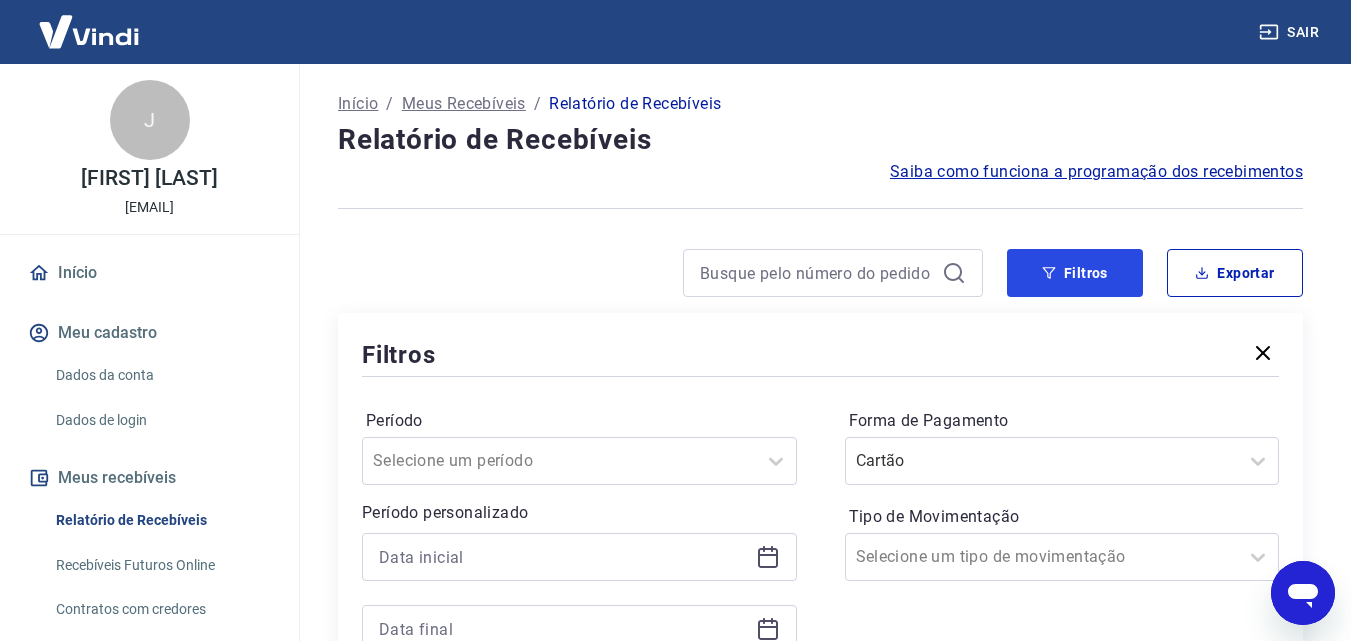 scroll, scrollTop: 500, scrollLeft: 0, axis: vertical 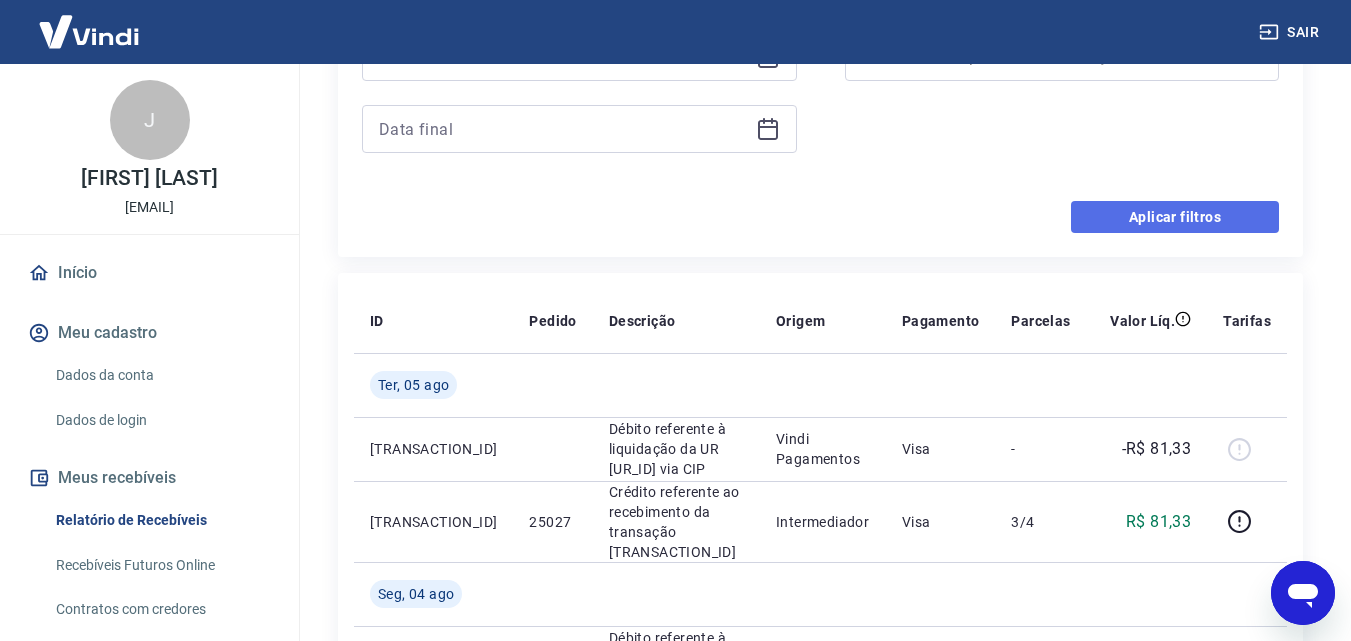 click on "Aplicar filtros" at bounding box center [1175, 217] 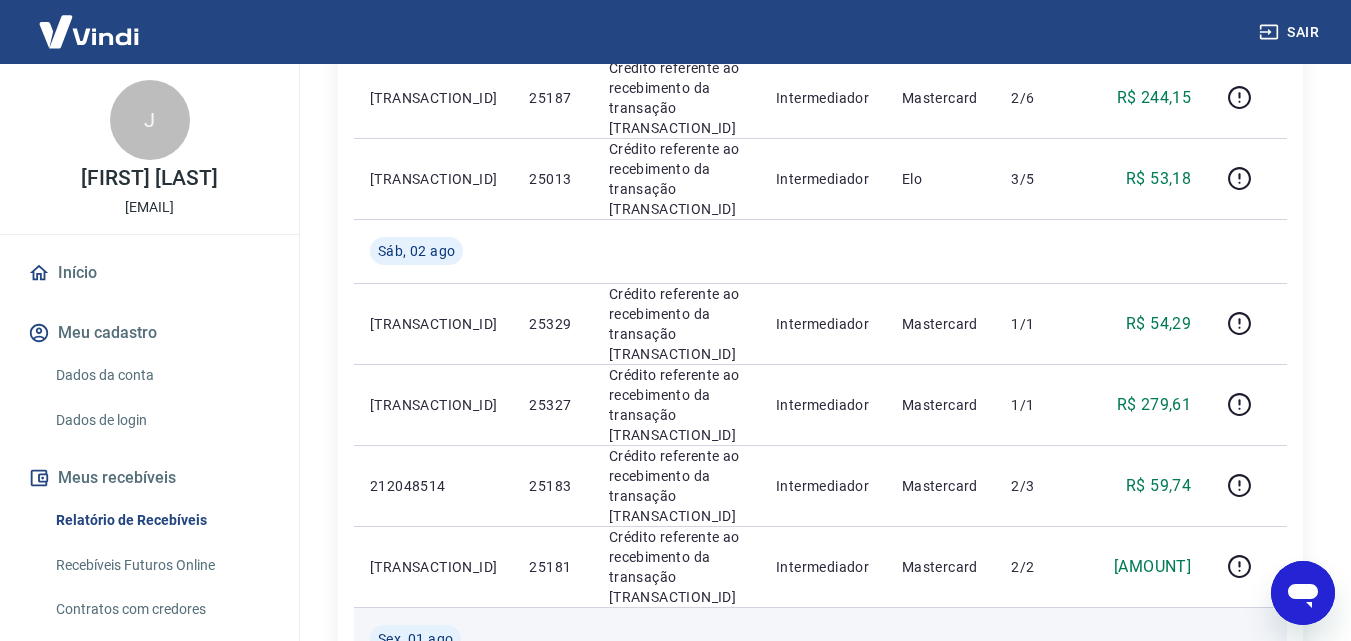 scroll, scrollTop: 1500, scrollLeft: 0, axis: vertical 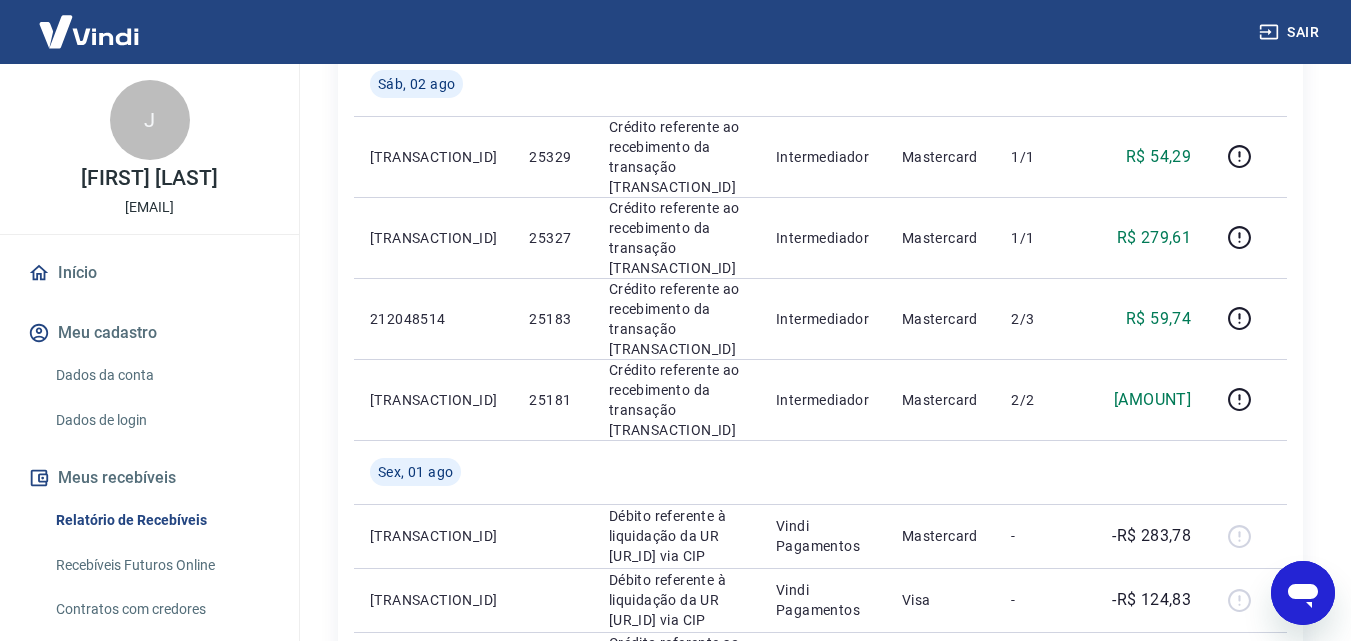 click on "2" at bounding box center (1062, 770) 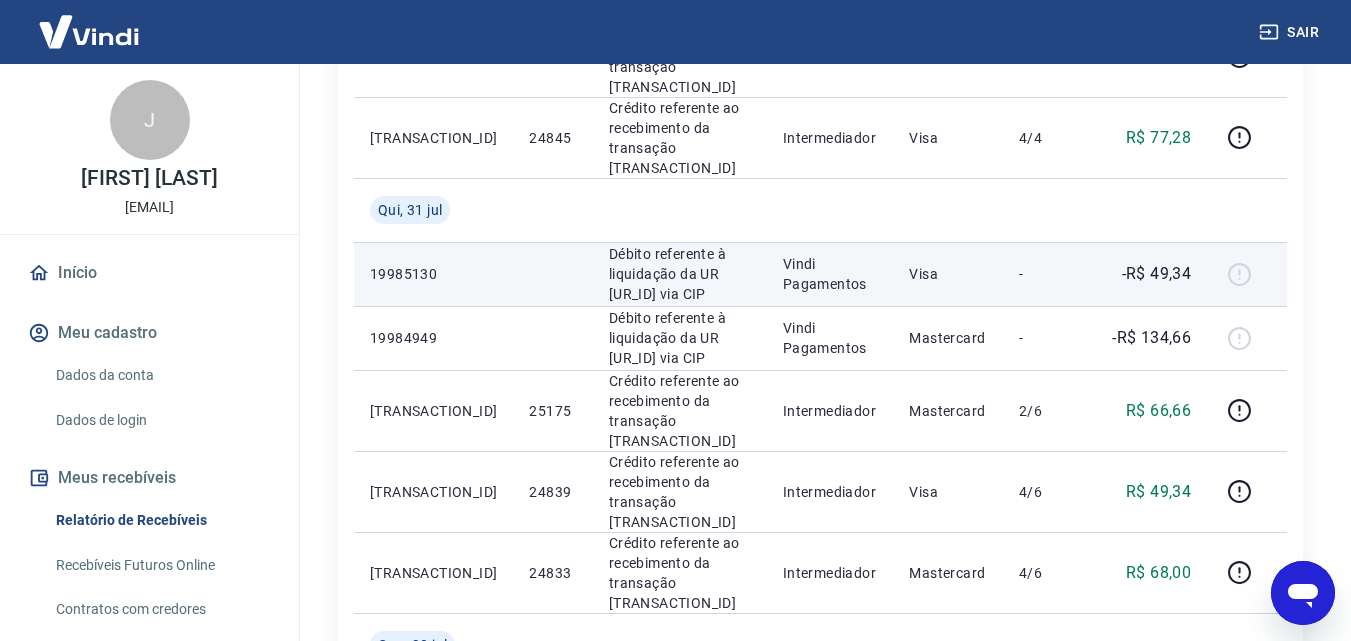 scroll, scrollTop: 667, scrollLeft: 0, axis: vertical 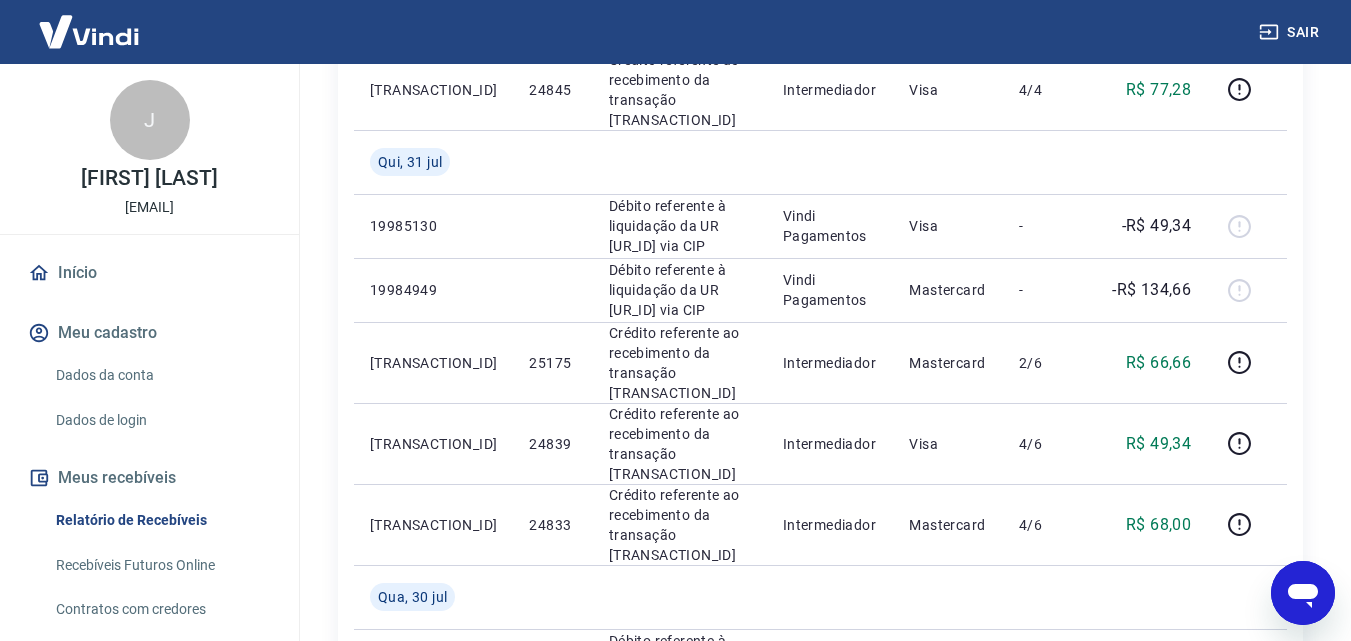 click on "Sair" at bounding box center [675, 32] 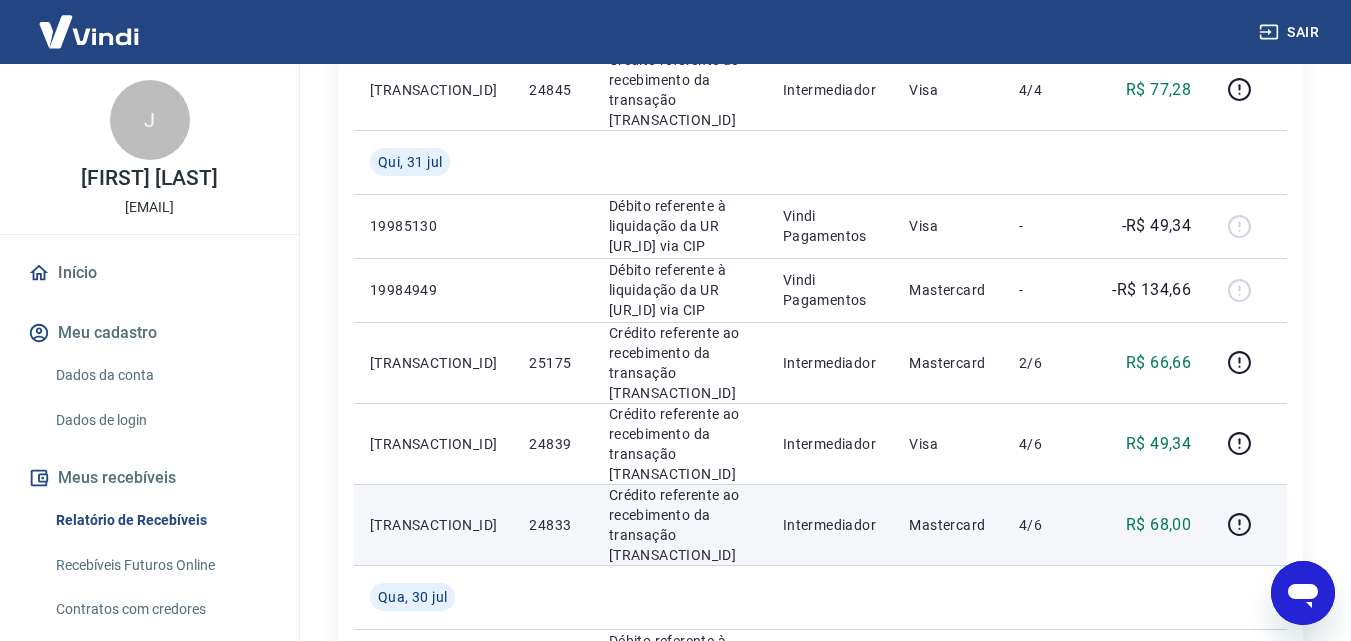 click on "24833" at bounding box center [552, 525] 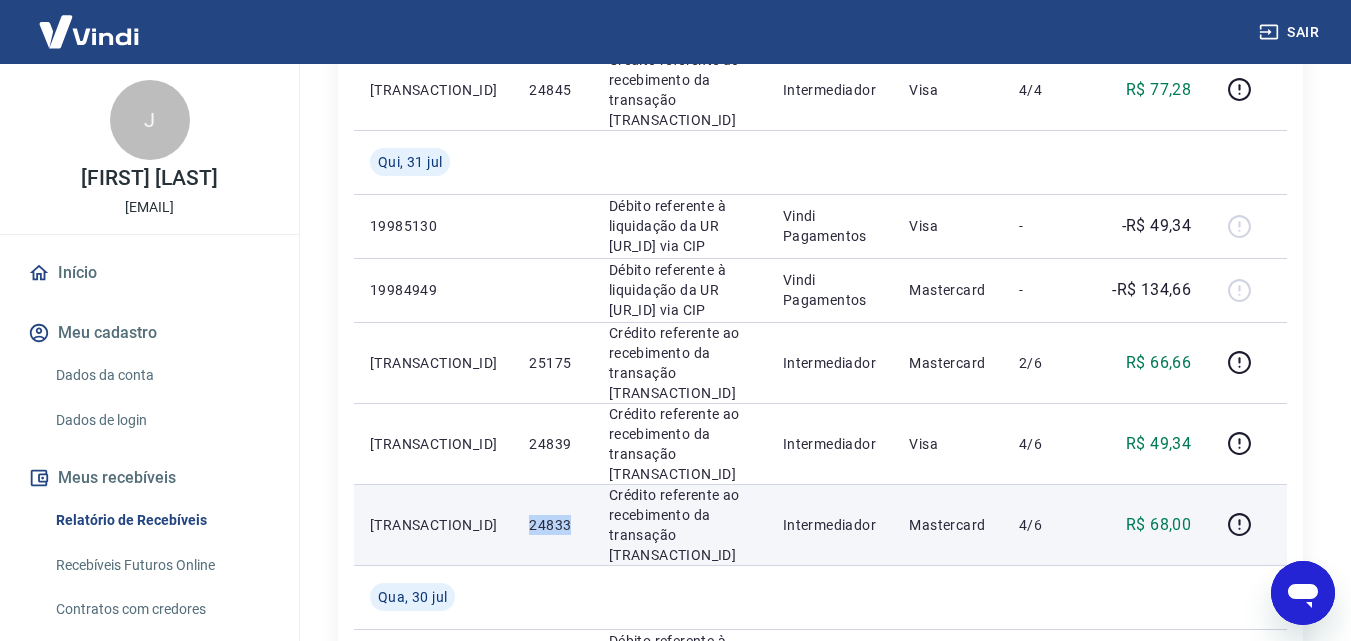 click on "24833" at bounding box center [552, 525] 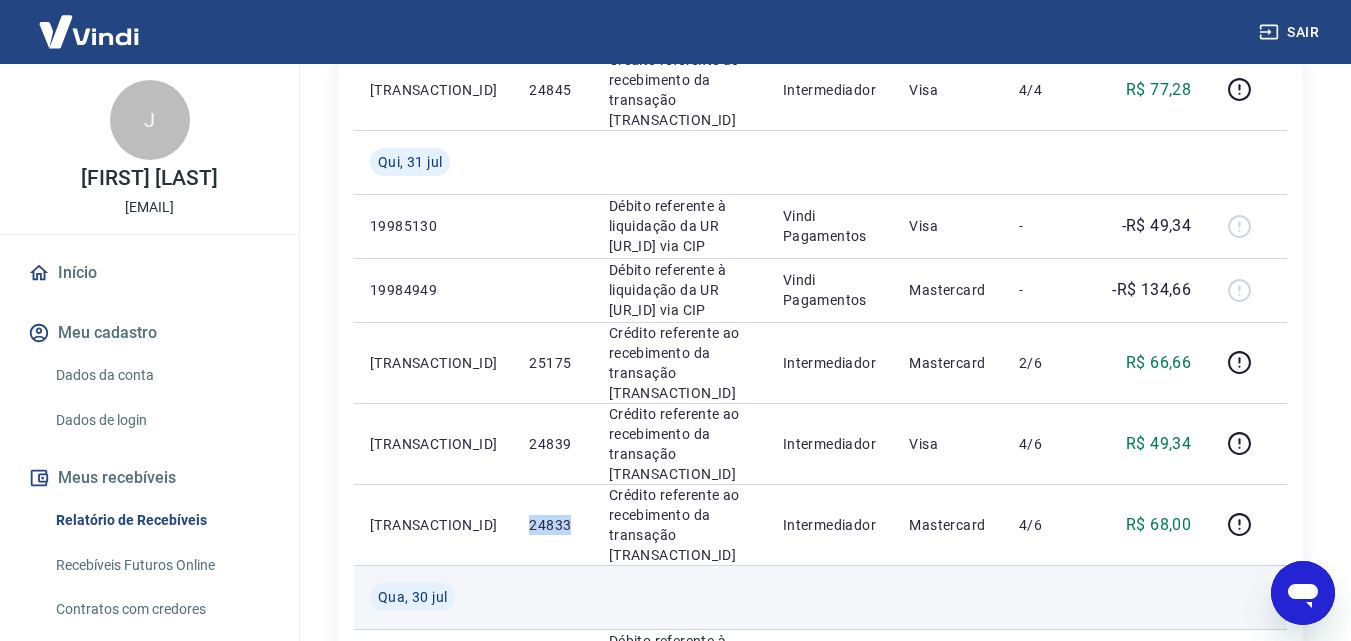 copy on "24833" 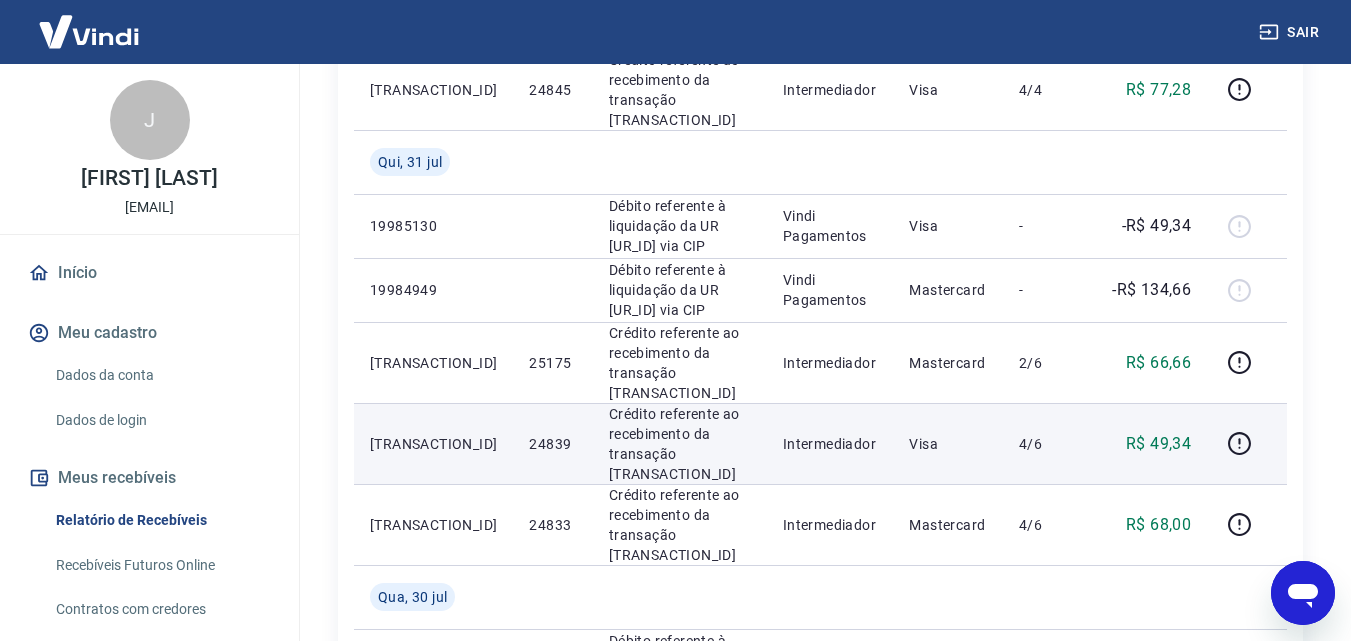 click on "24839" at bounding box center [552, 444] 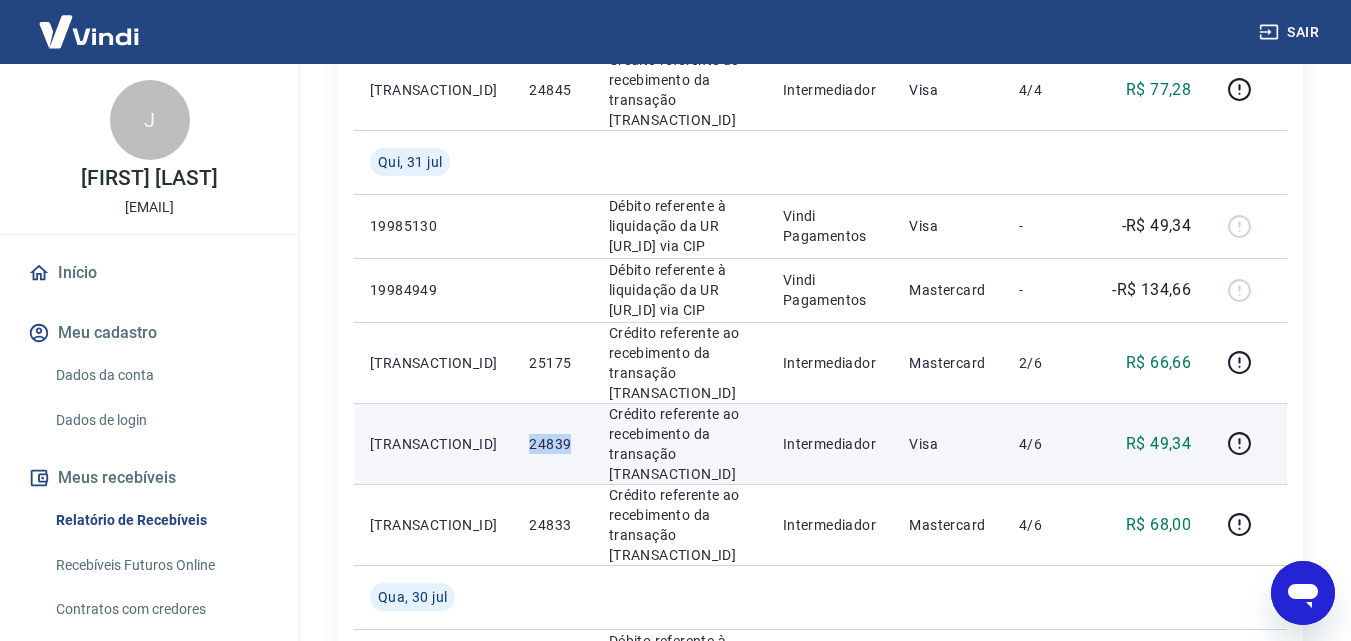 click on "24839" at bounding box center [552, 444] 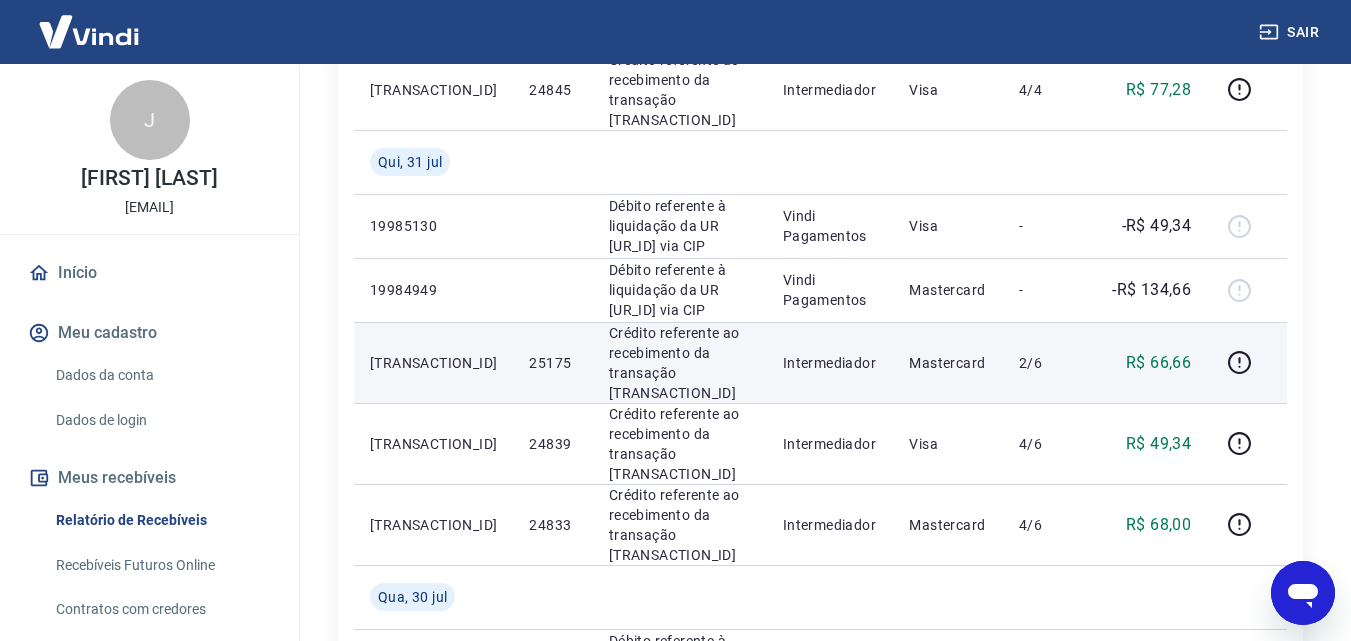 click on "25175" at bounding box center [552, 363] 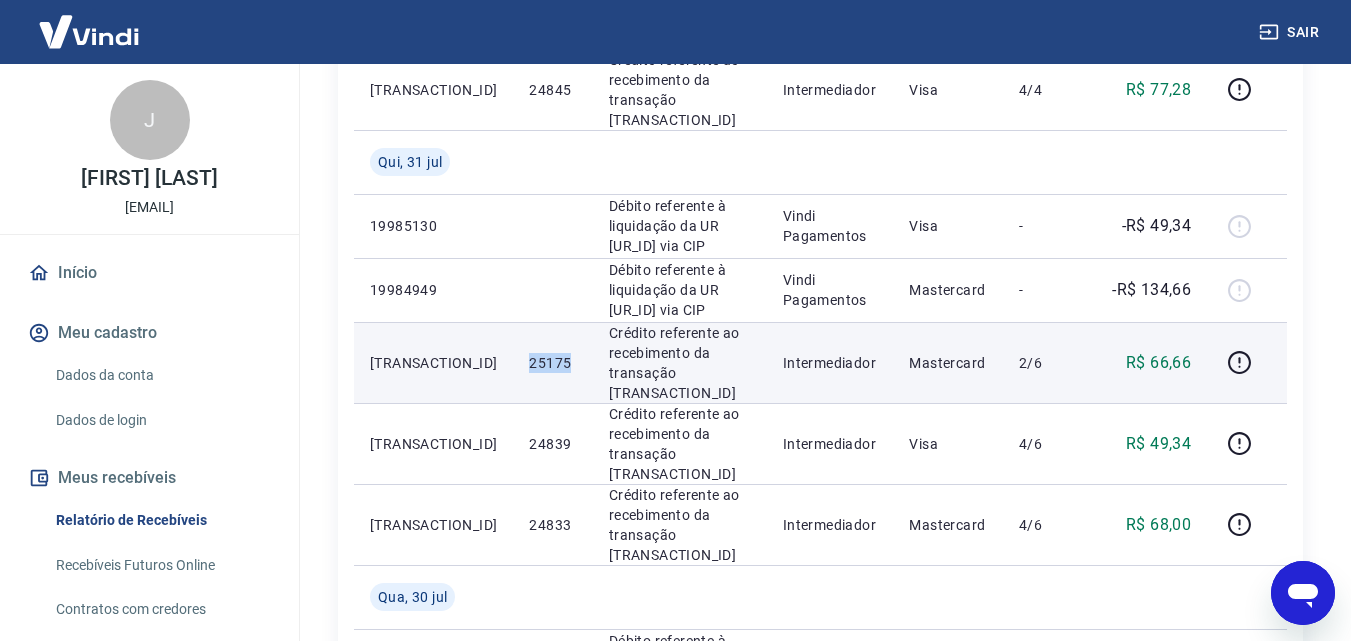 click on "25175" at bounding box center [552, 363] 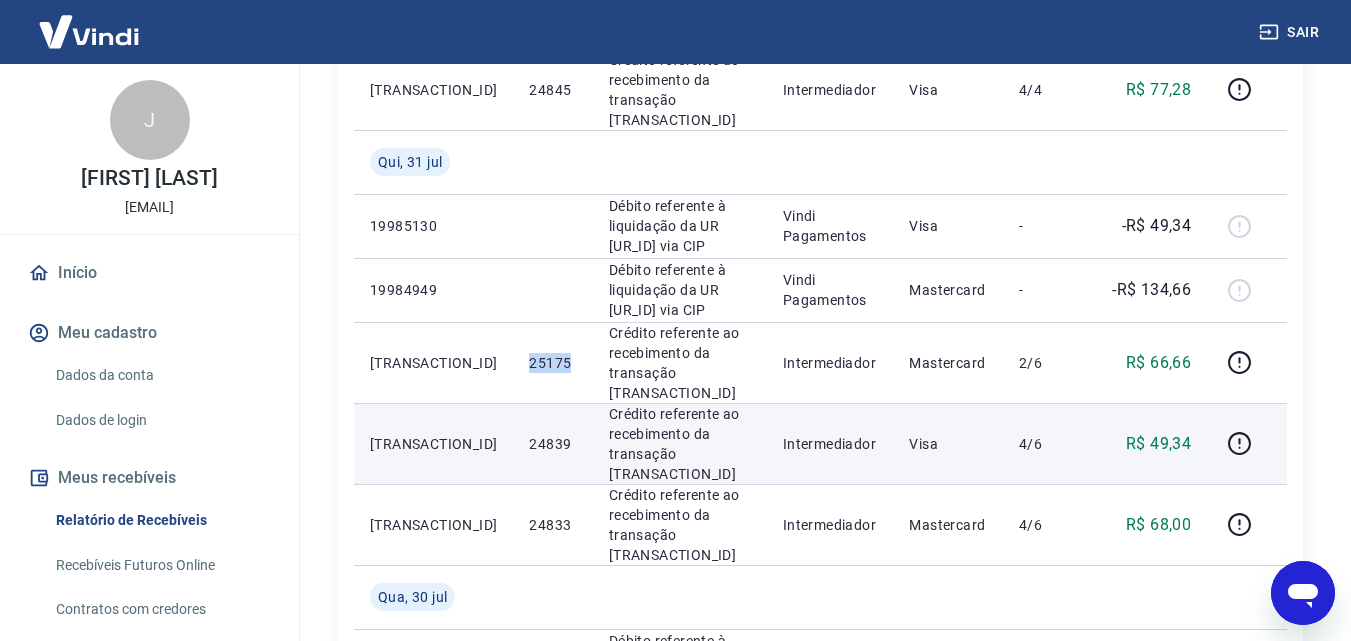 scroll, scrollTop: 333, scrollLeft: 0, axis: vertical 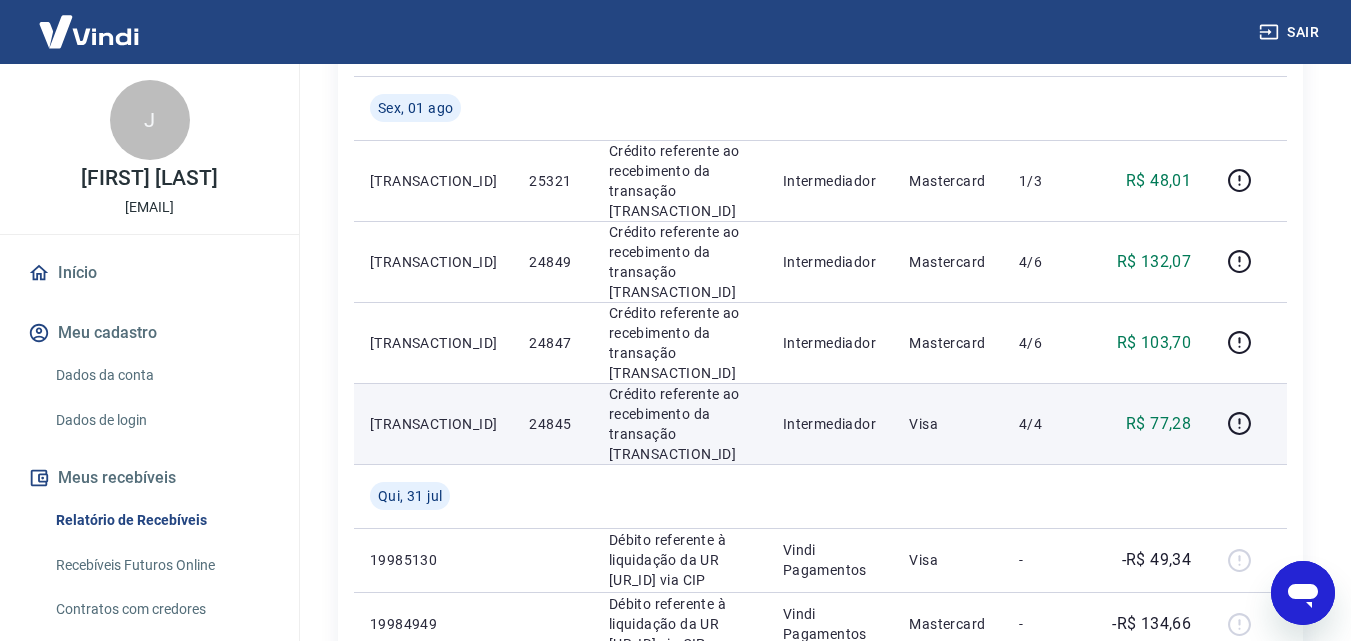 click on "24845" at bounding box center [552, 424] 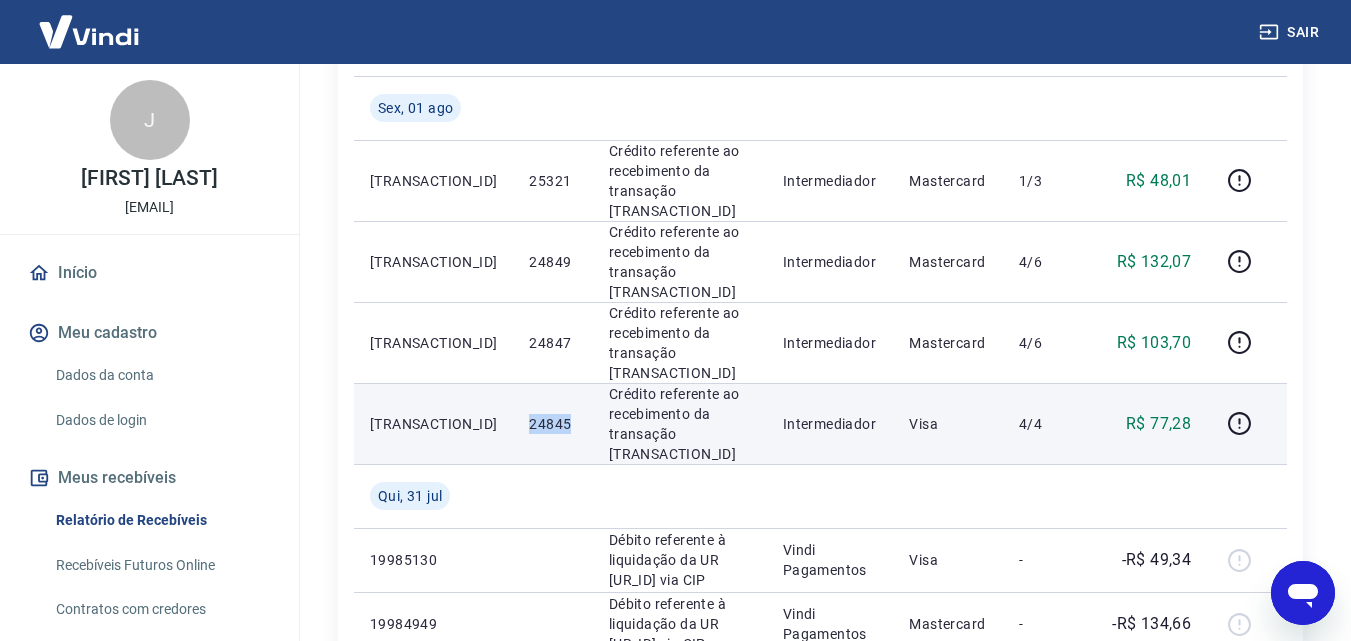 click on "24845" at bounding box center [552, 424] 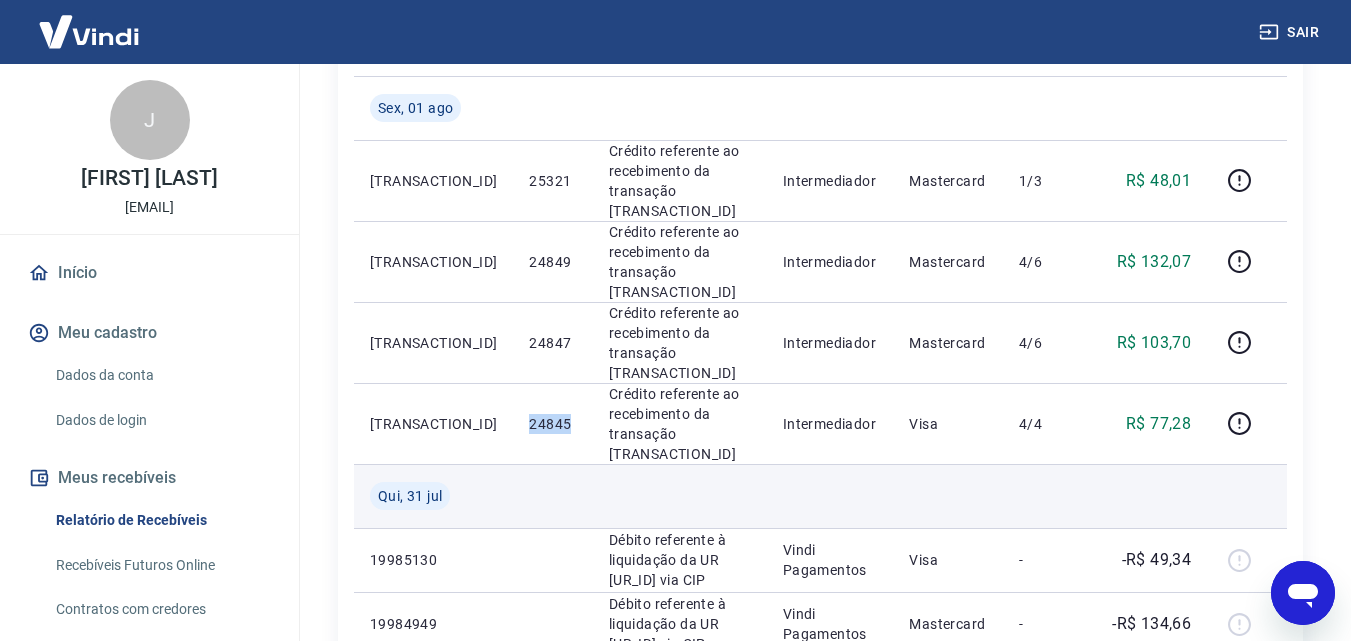 copy on "24845" 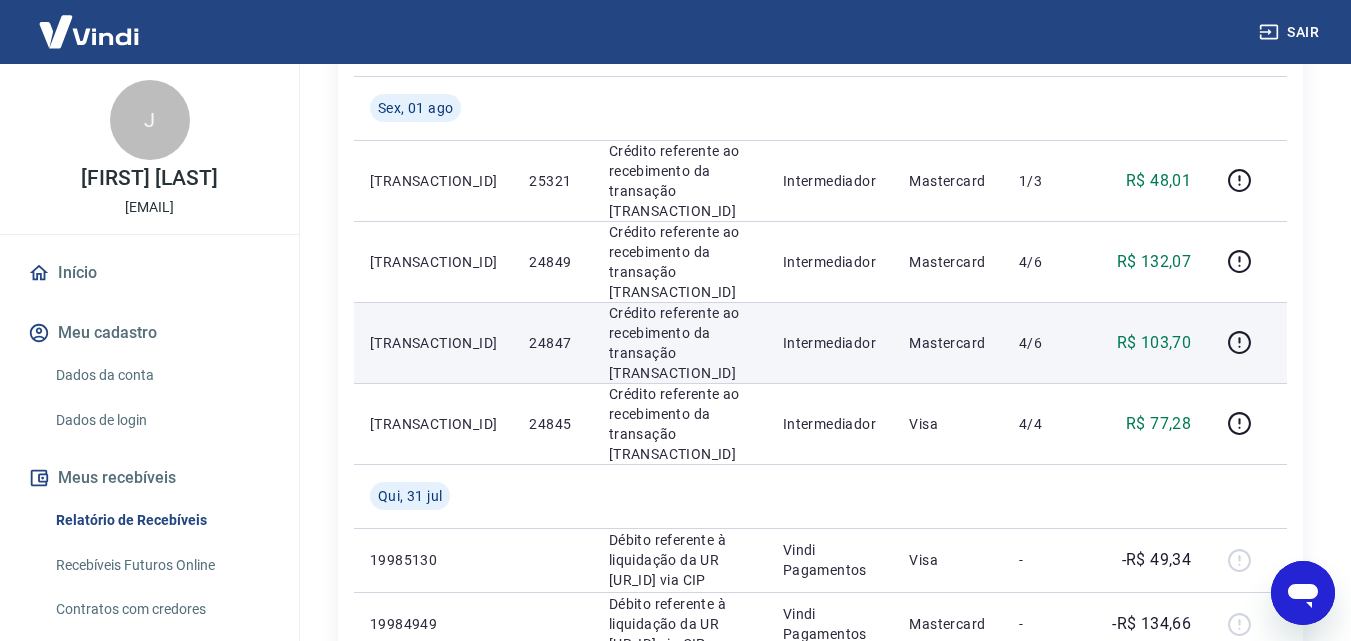 click on "24847" at bounding box center (552, 343) 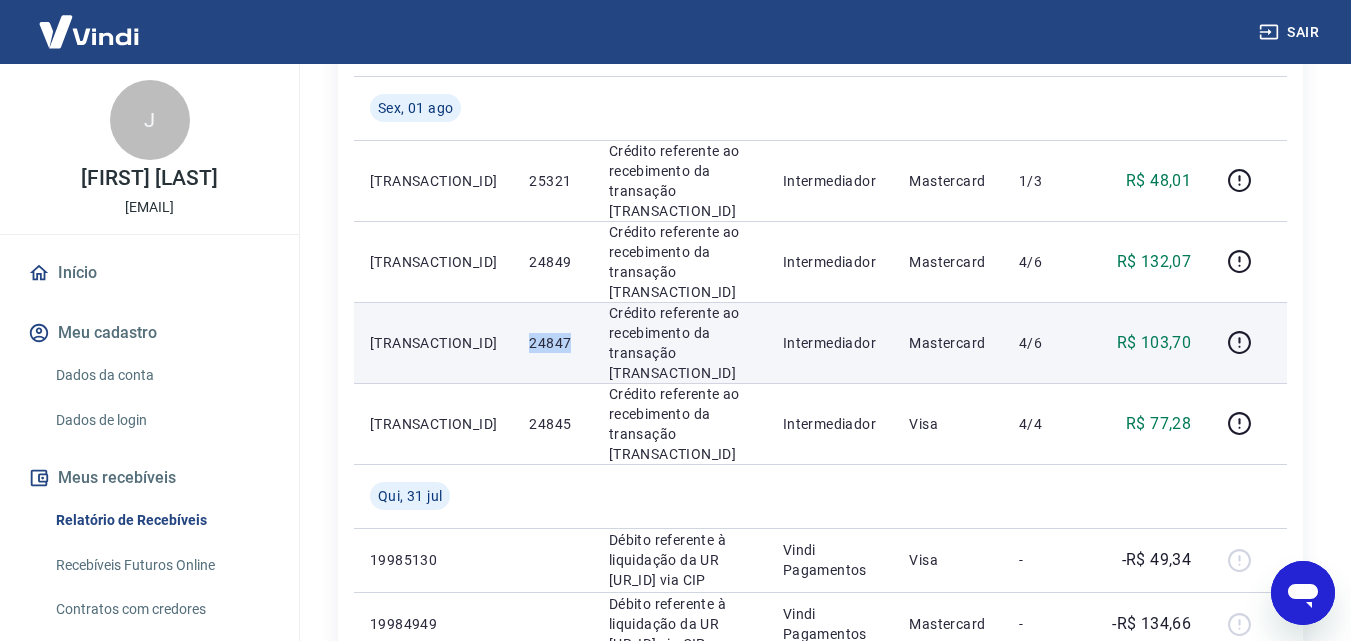 click on "24847" at bounding box center [552, 343] 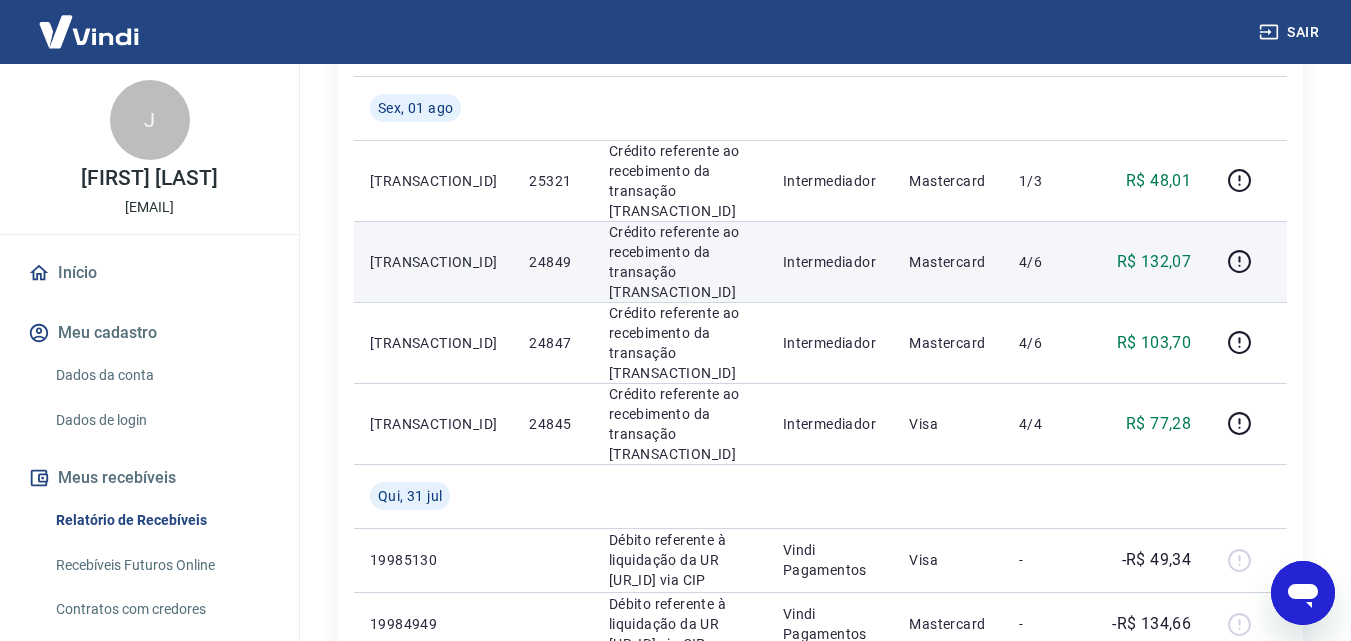click on "24849" at bounding box center [552, 262] 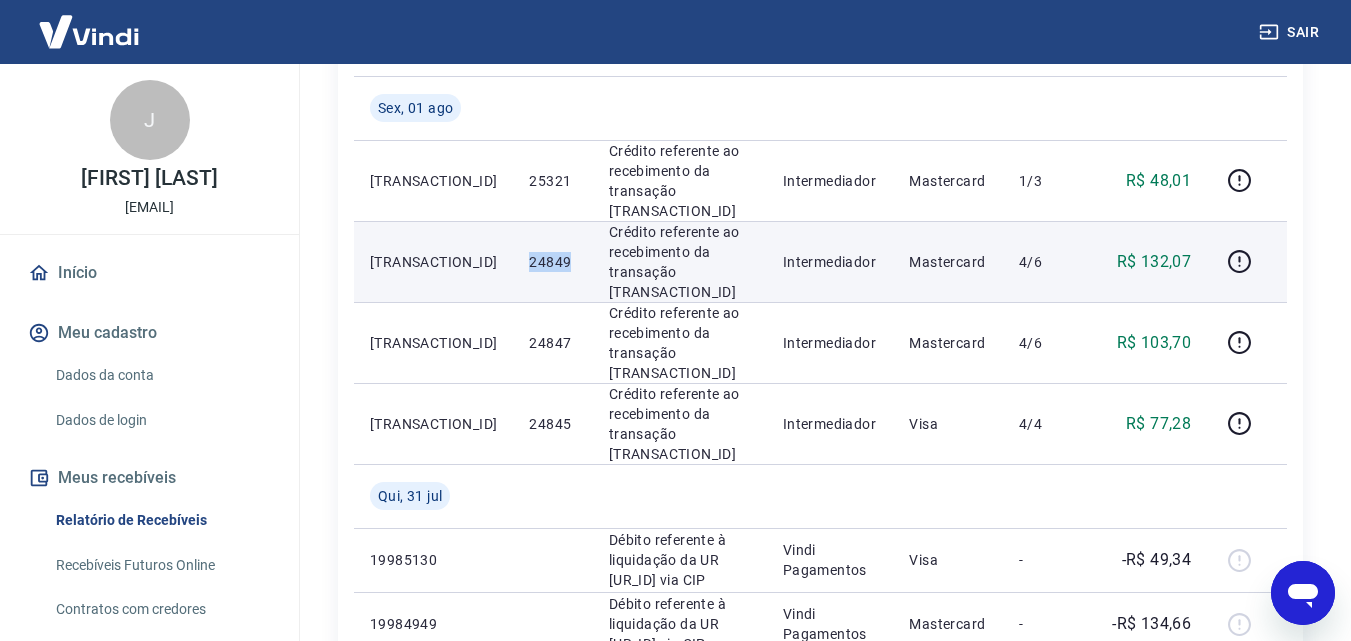 click on "24849" at bounding box center [552, 262] 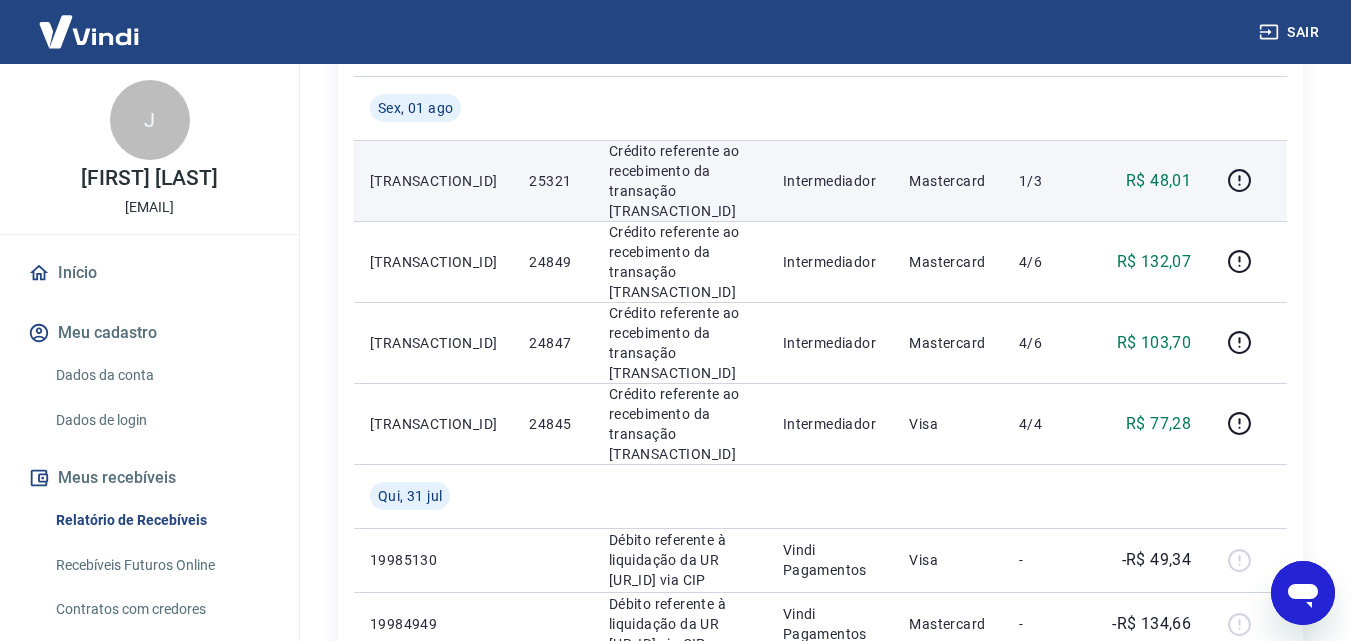 click on "25321" at bounding box center (552, 181) 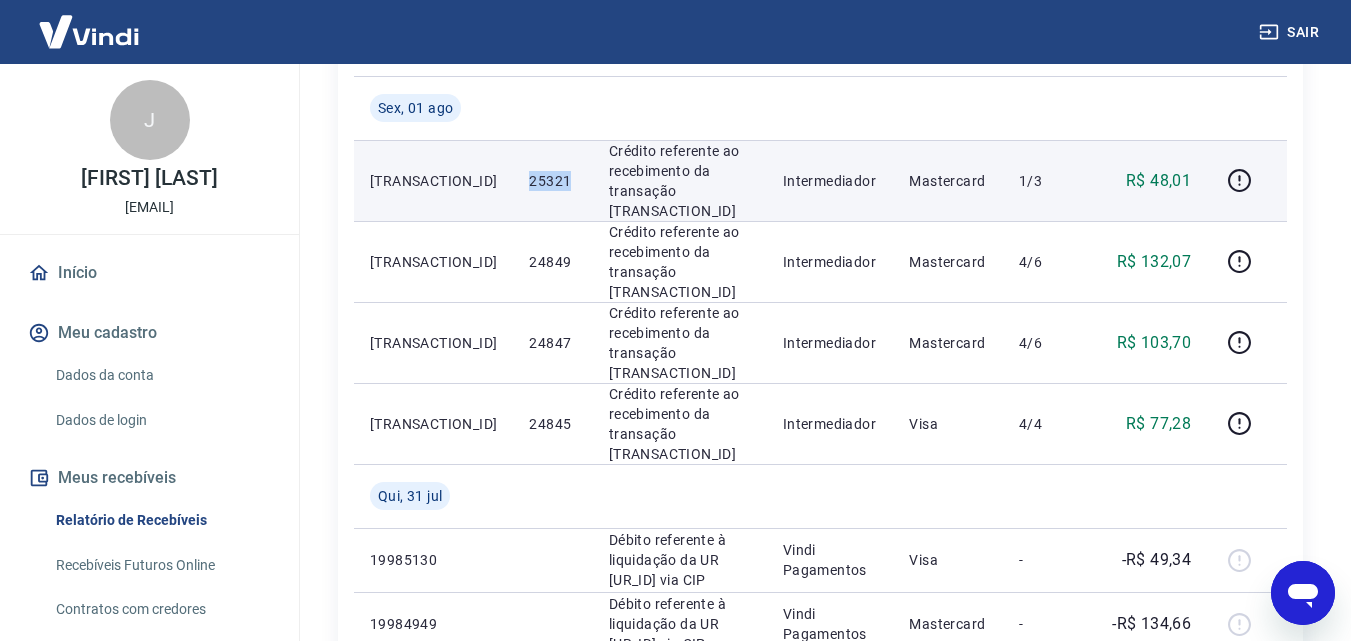 click on "25321" at bounding box center [552, 181] 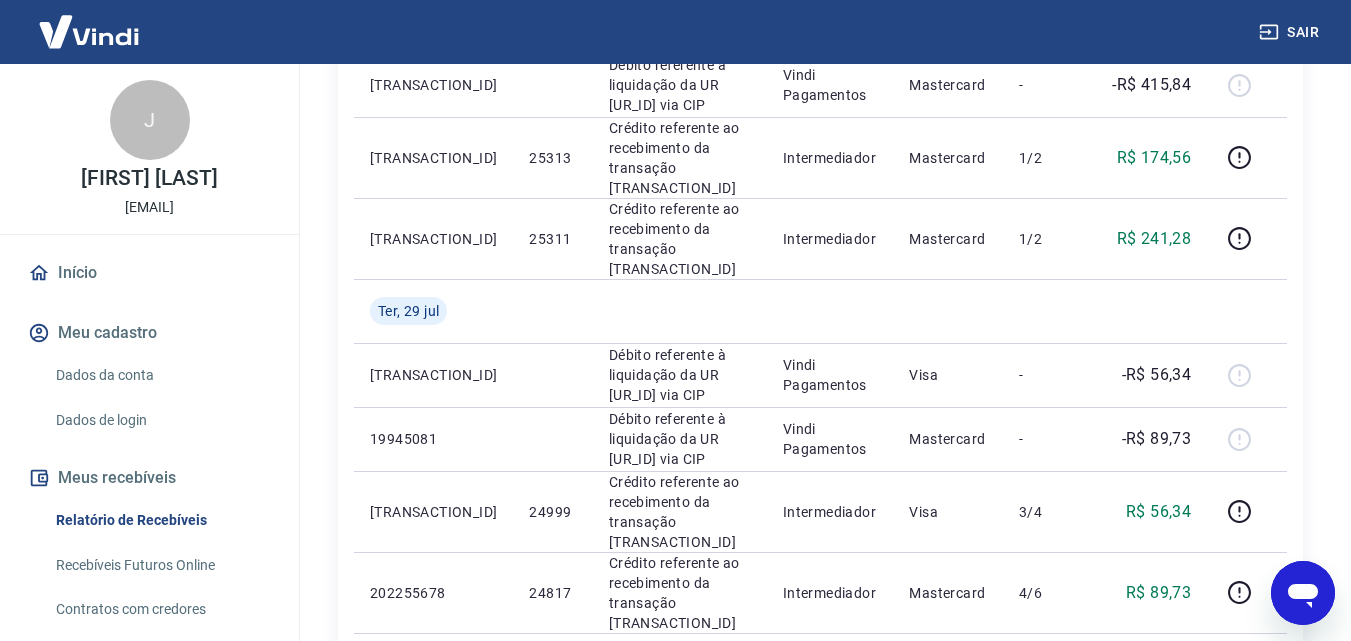 scroll, scrollTop: 1500, scrollLeft: 0, axis: vertical 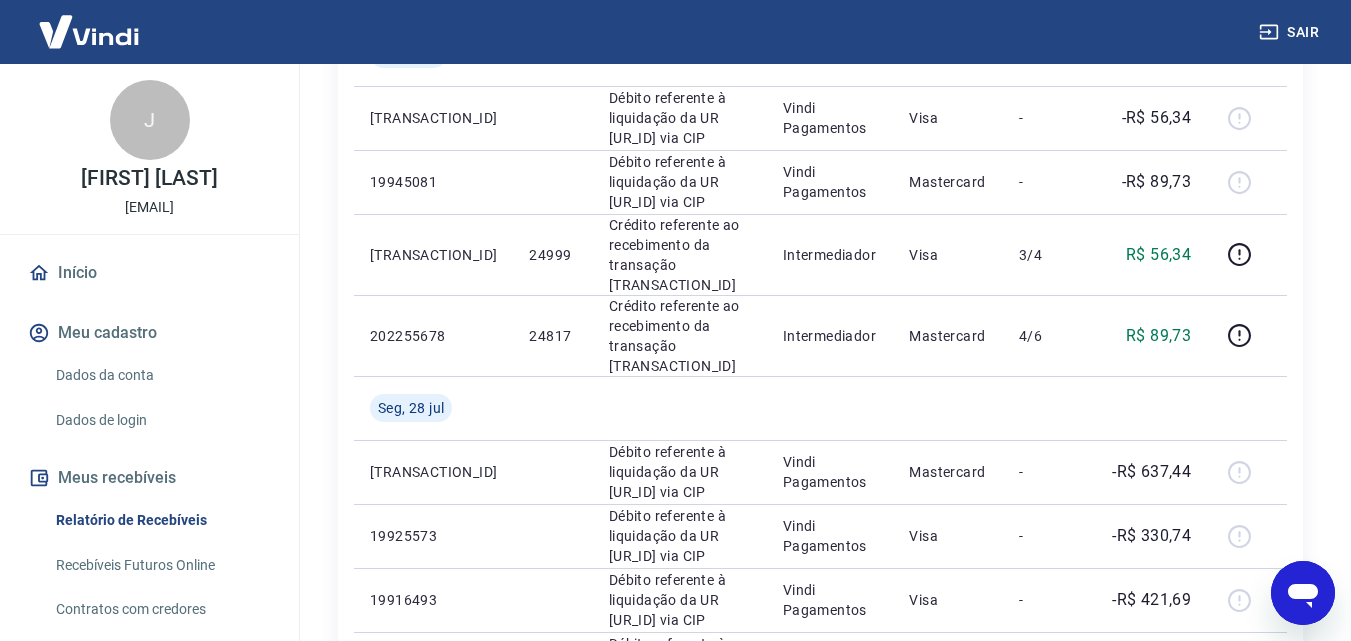 drag, startPoint x: 965, startPoint y: 552, endPoint x: 592, endPoint y: 327, distance: 435.60764 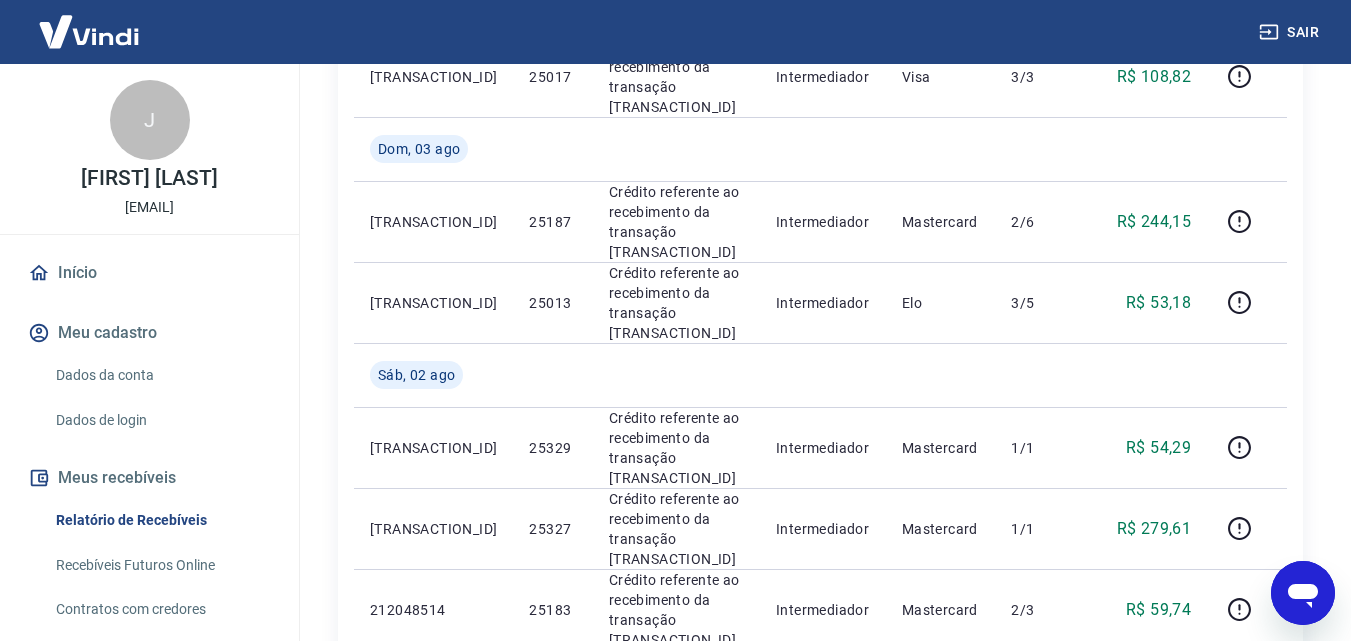 scroll, scrollTop: 1500, scrollLeft: 0, axis: vertical 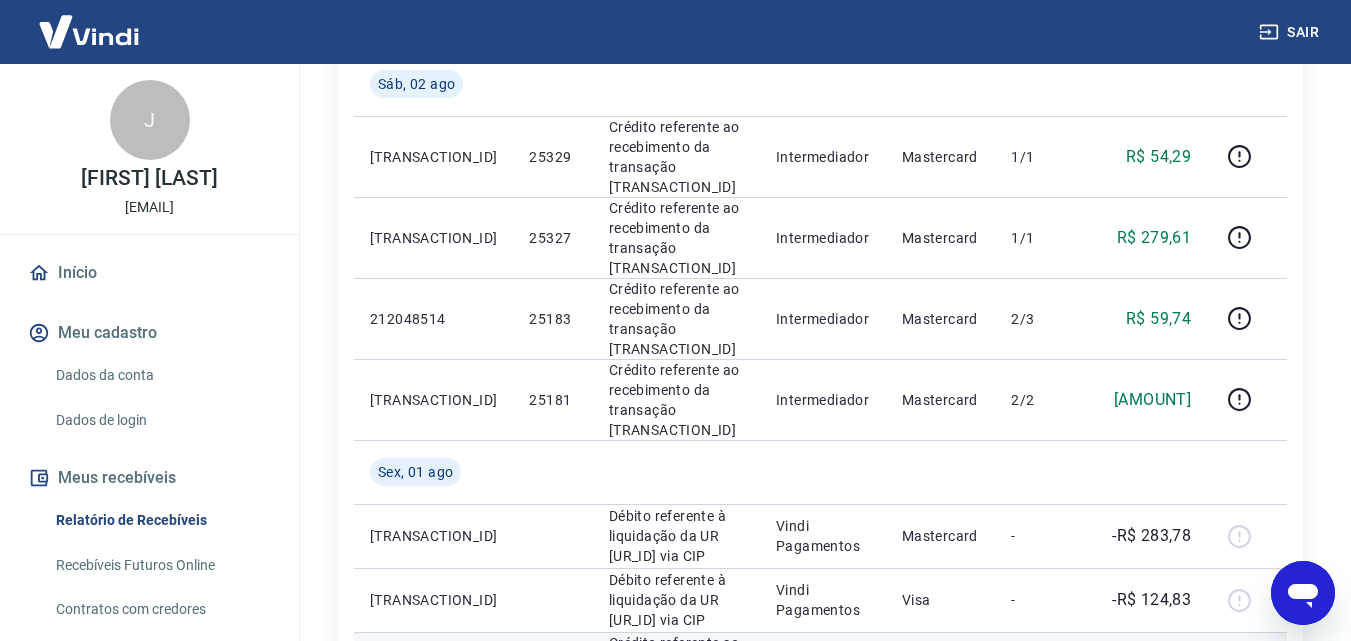 click on "25323" at bounding box center [552, 673] 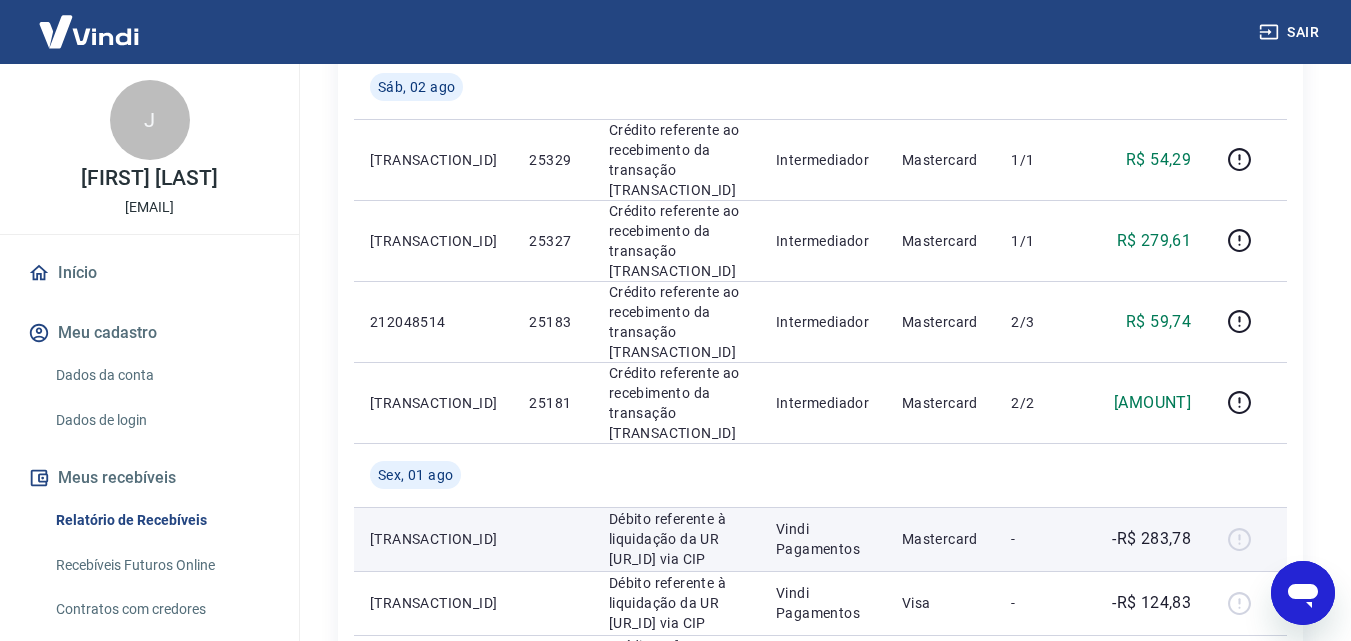 scroll, scrollTop: 1333, scrollLeft: 0, axis: vertical 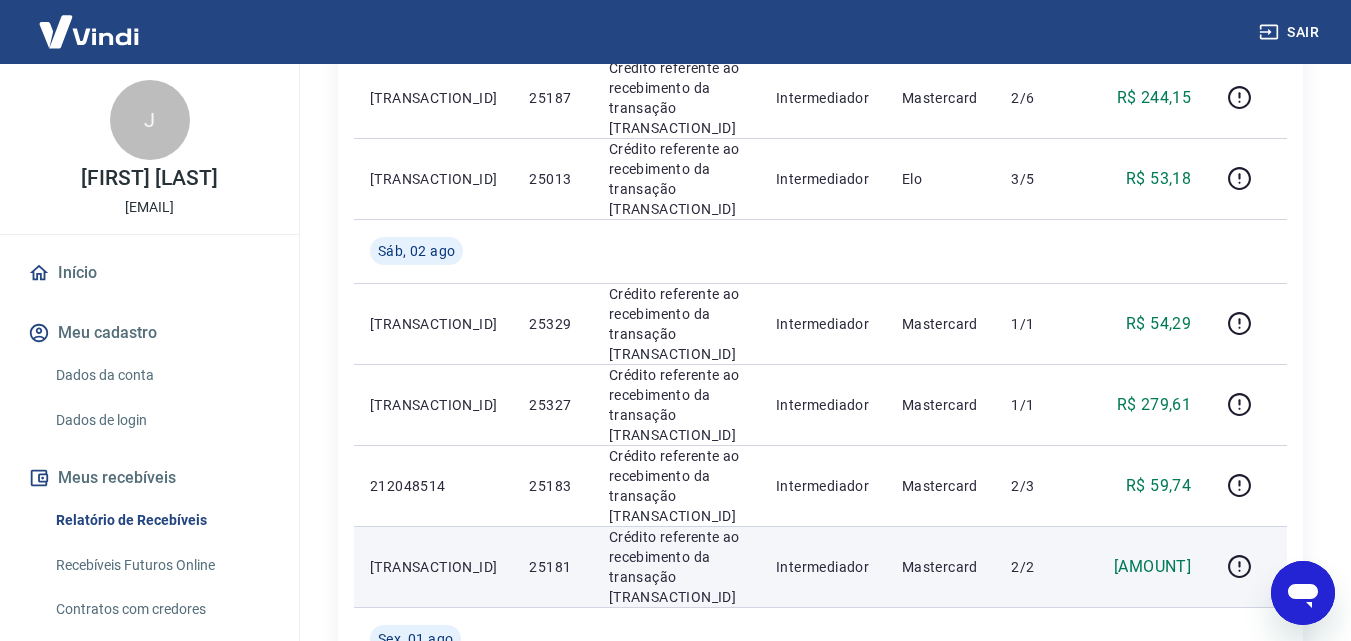 click on "25181" at bounding box center [552, 567] 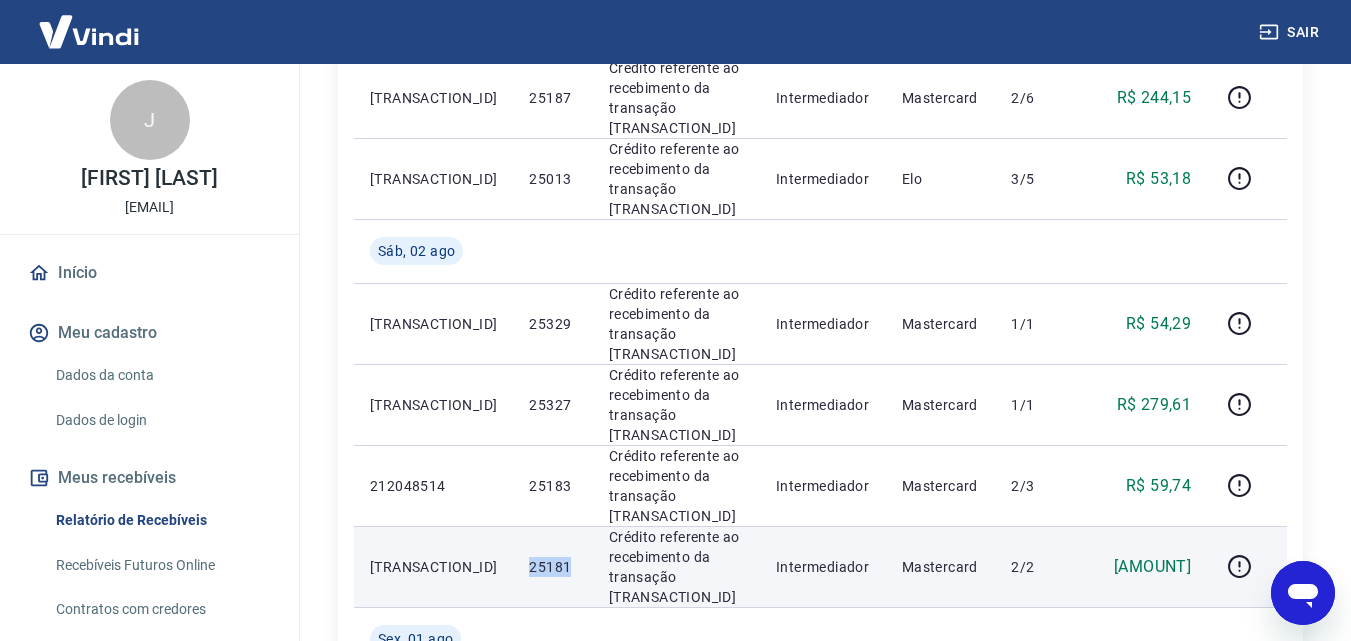 click on "25181" at bounding box center (552, 567) 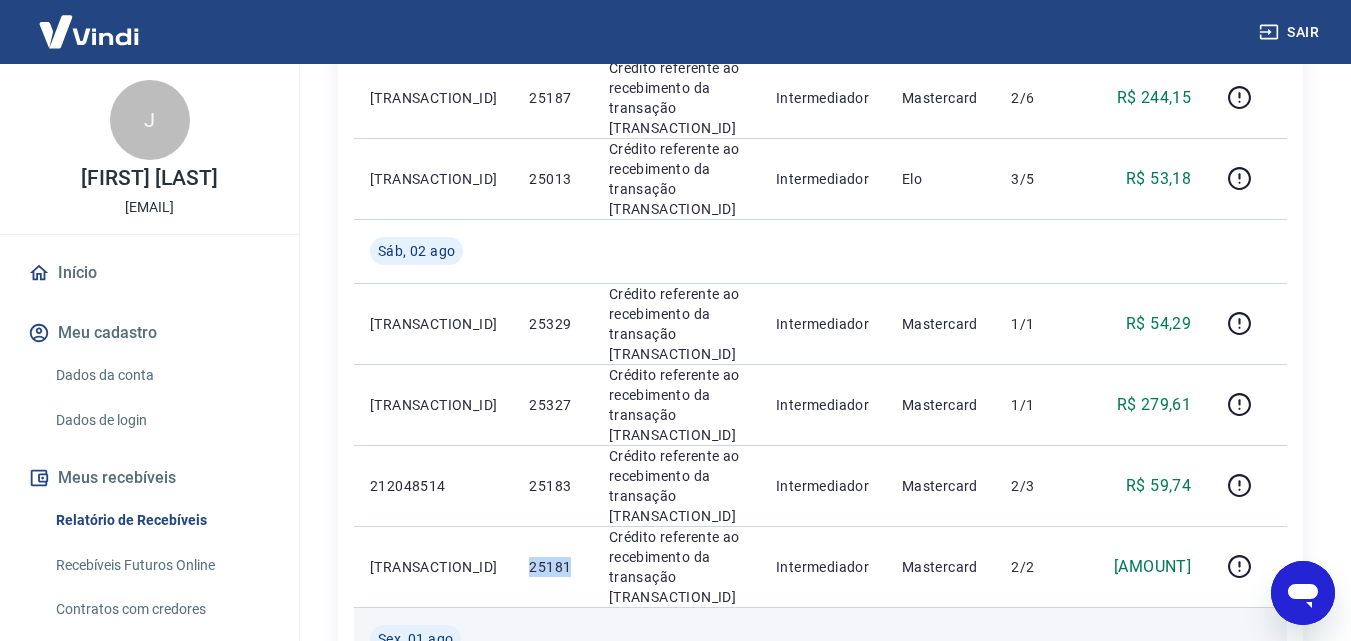 copy on "25181" 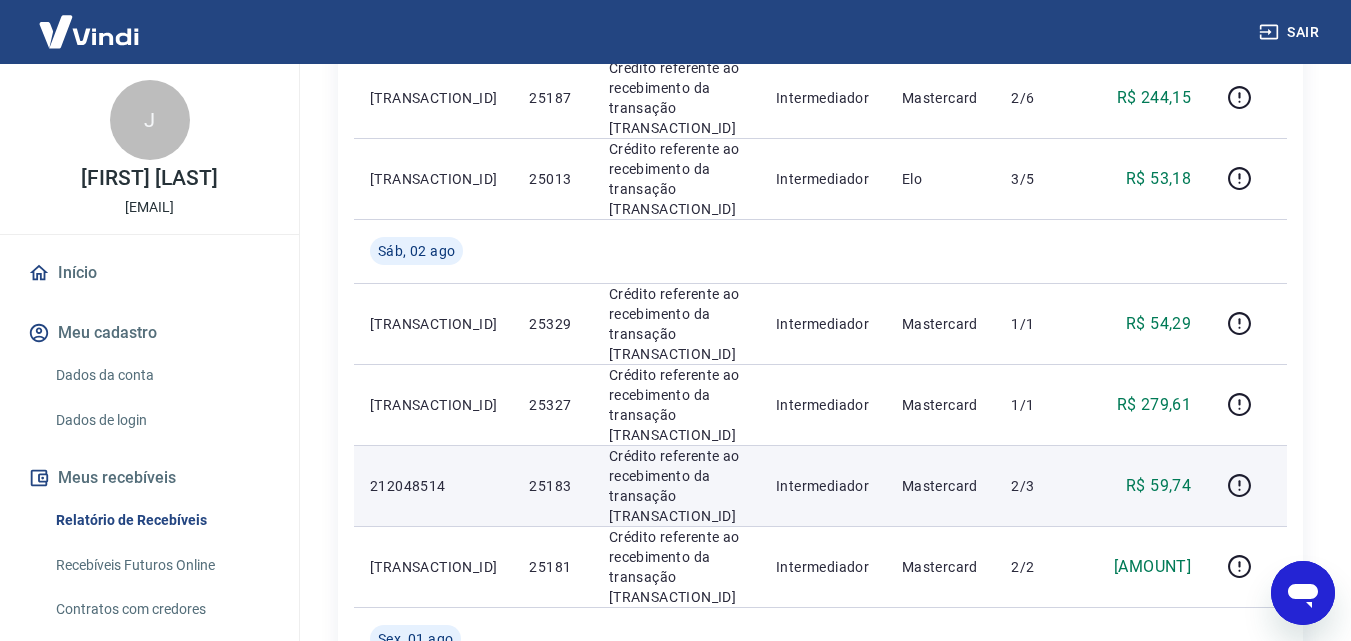 click on "25183" at bounding box center [552, 486] 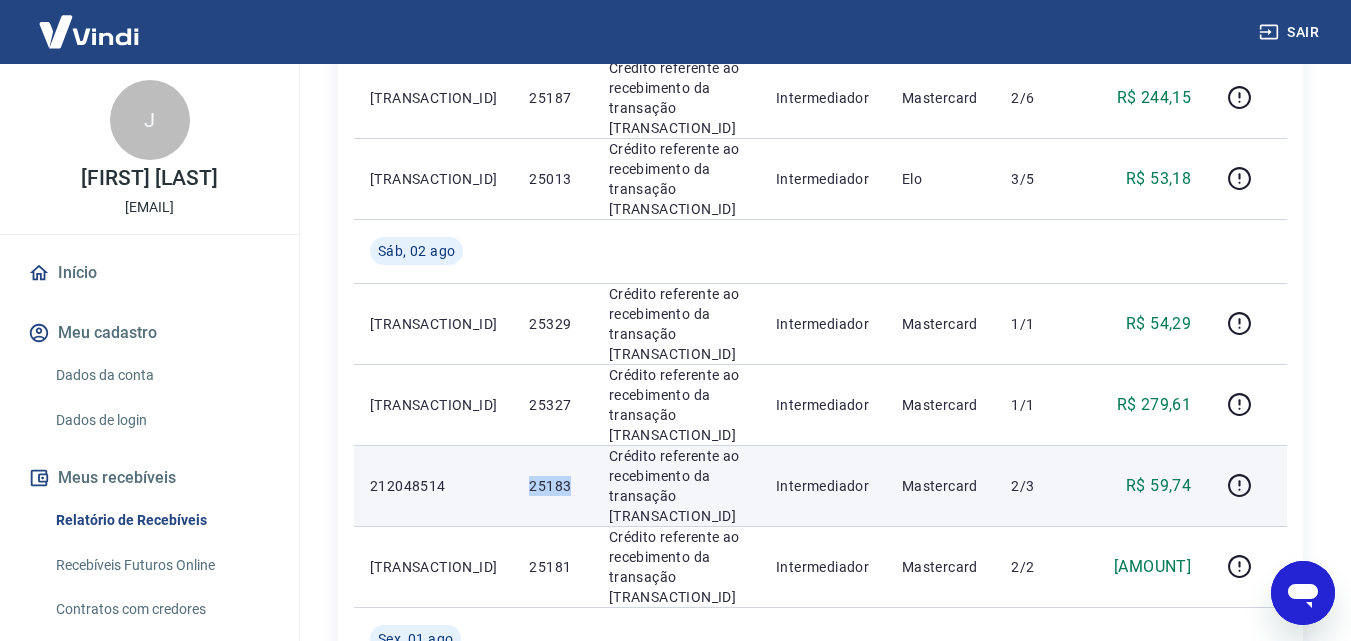 click on "25183" at bounding box center [552, 486] 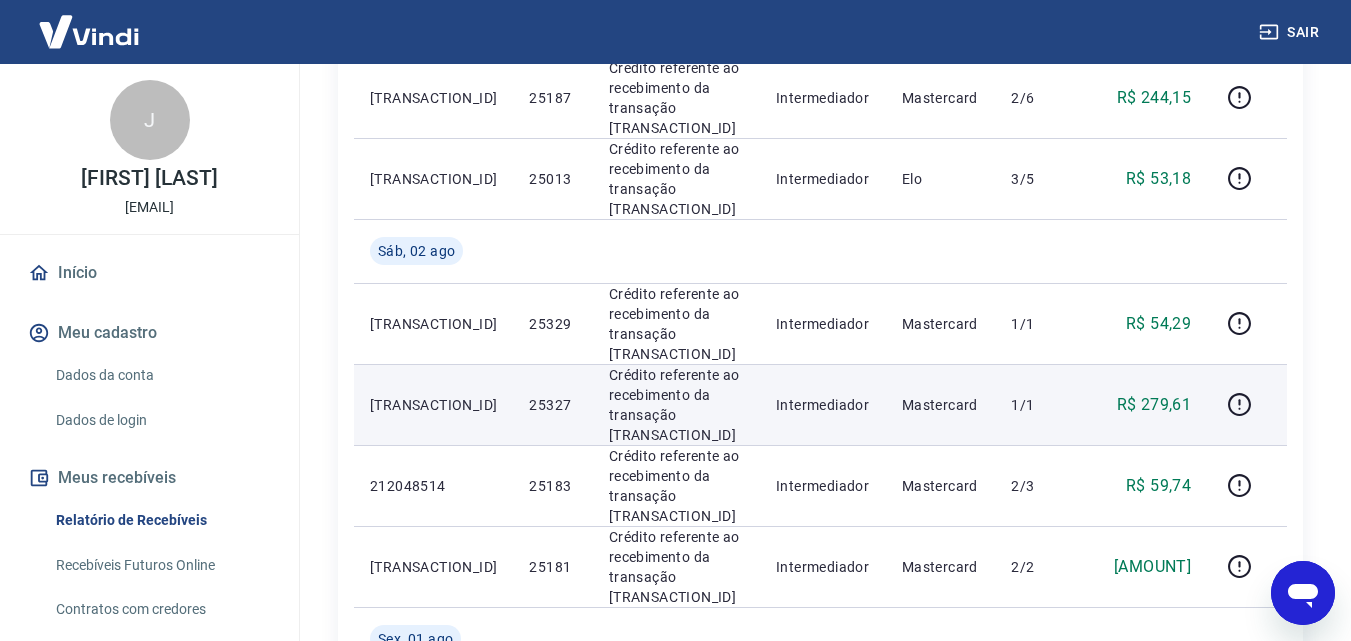 click on "25327" at bounding box center (552, 404) 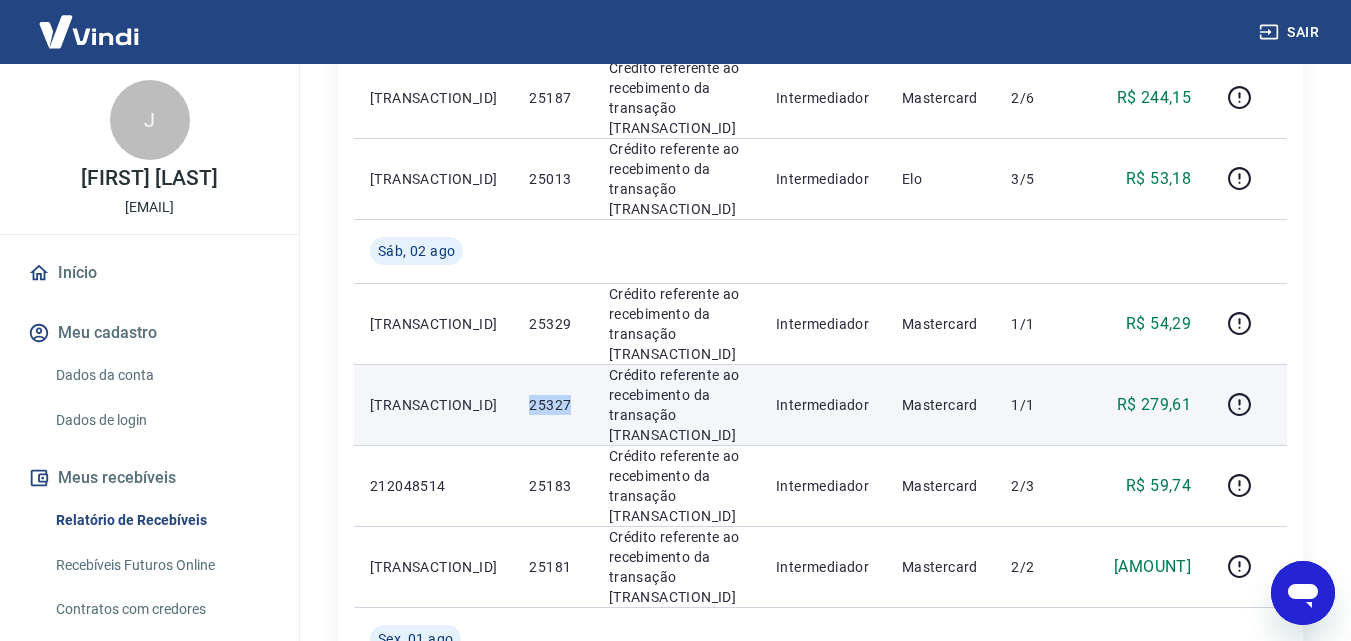 click on "25327" at bounding box center (552, 405) 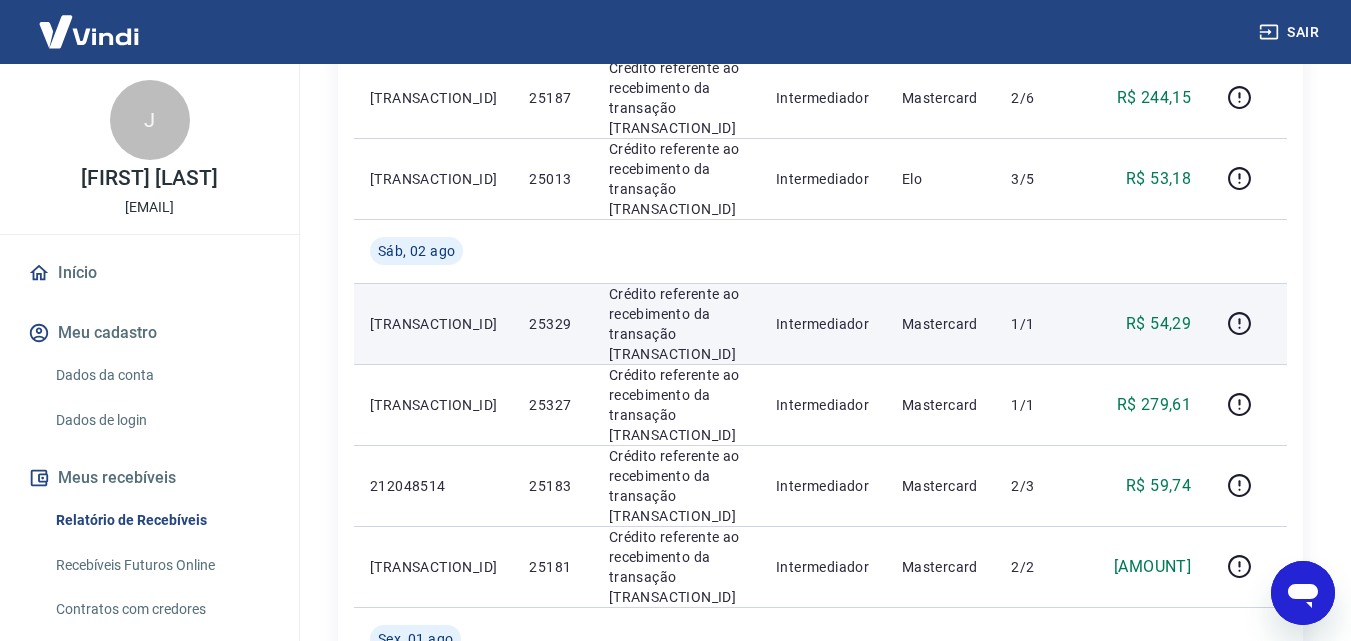 click on "25329" at bounding box center (552, 323) 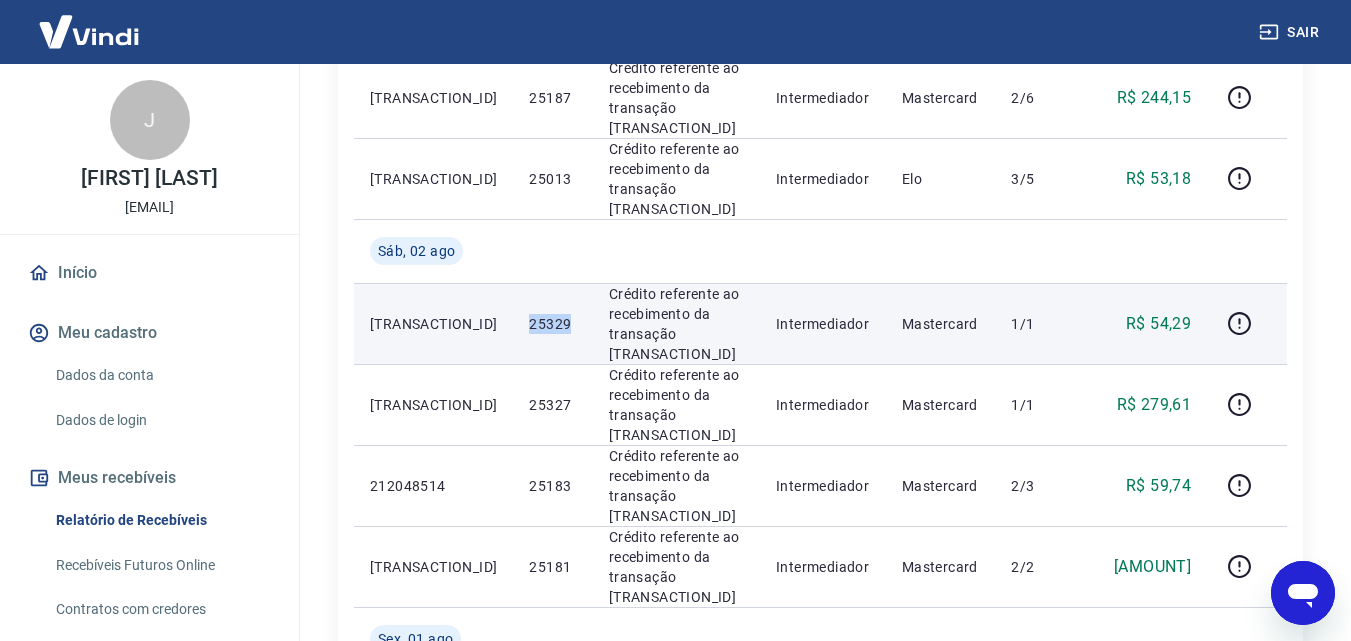 click on "25329" at bounding box center [552, 324] 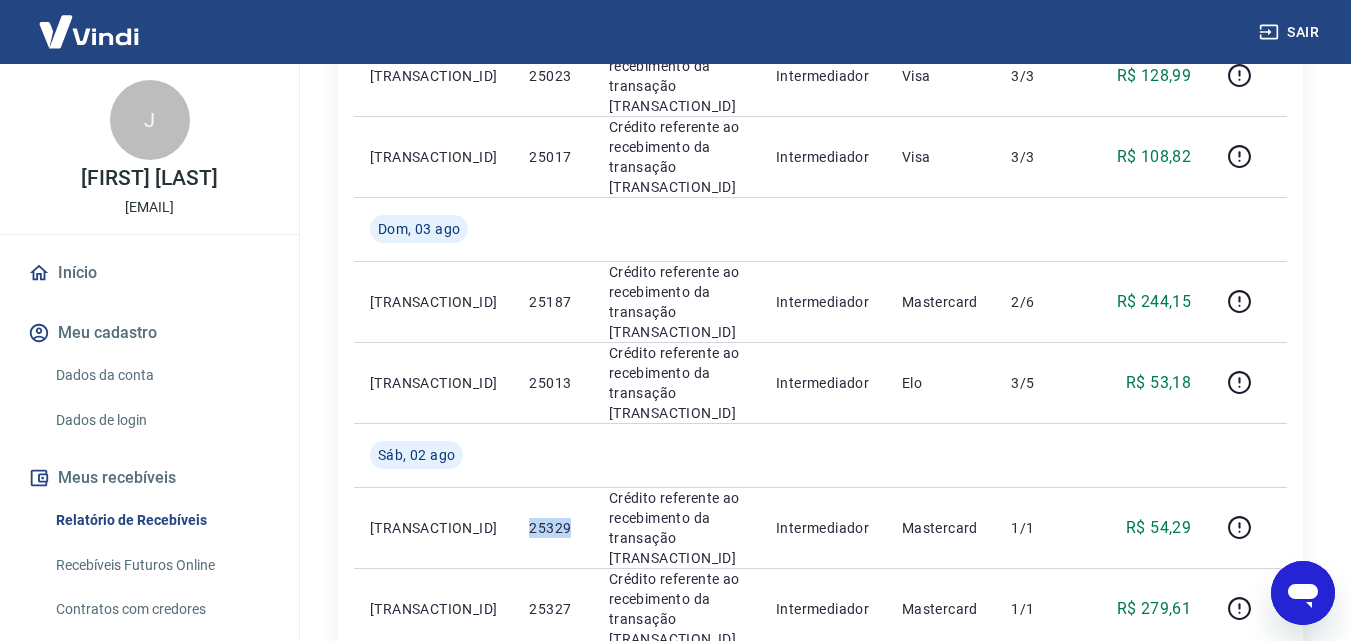 scroll, scrollTop: 1000, scrollLeft: 0, axis: vertical 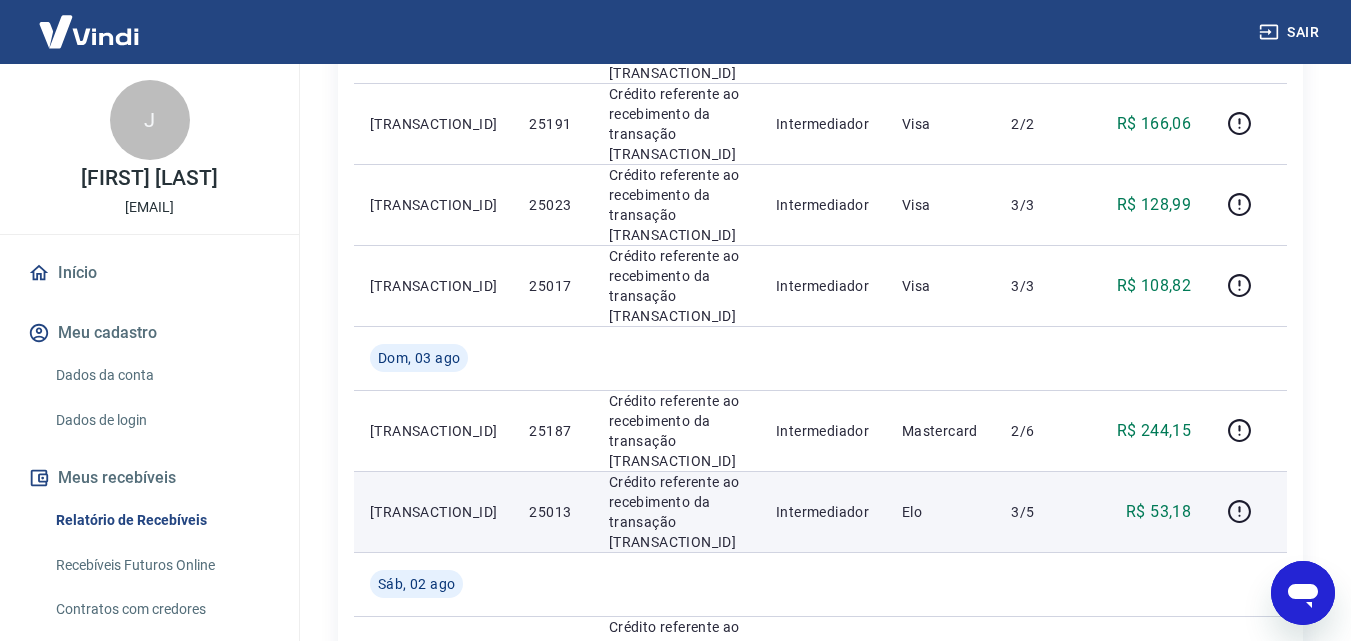 click on "25013" at bounding box center (552, 512) 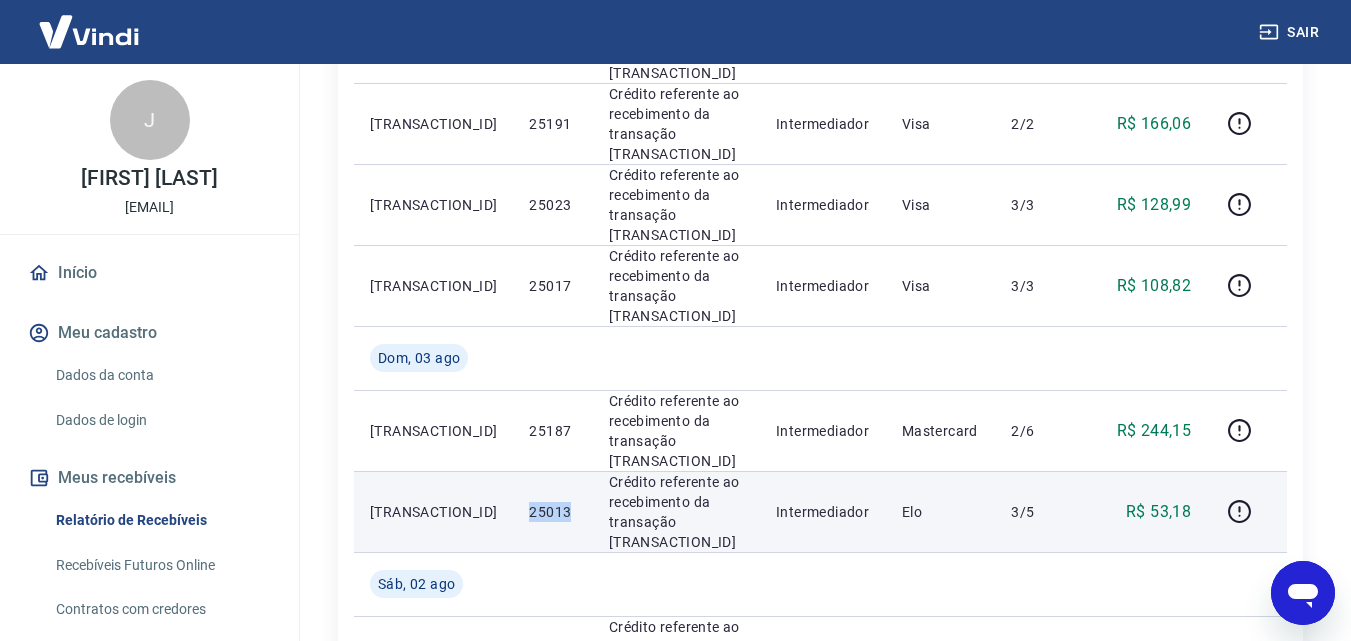 click on "25013" at bounding box center [552, 512] 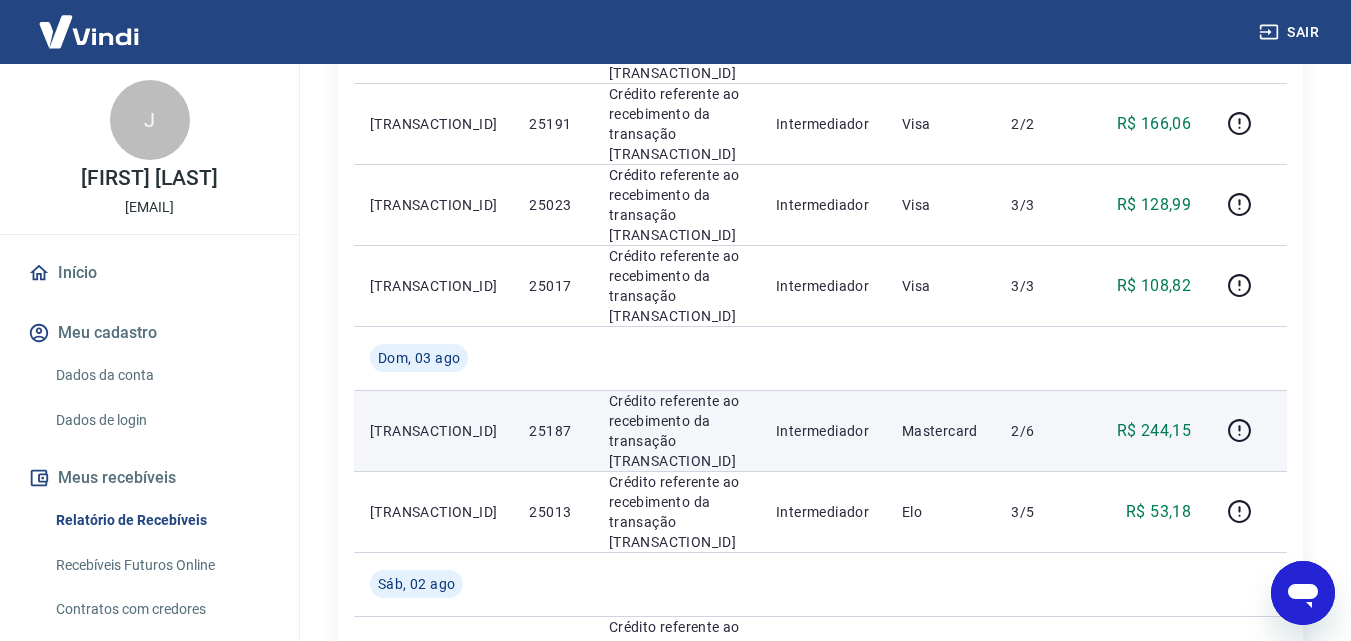 click on "25187" at bounding box center (552, 431) 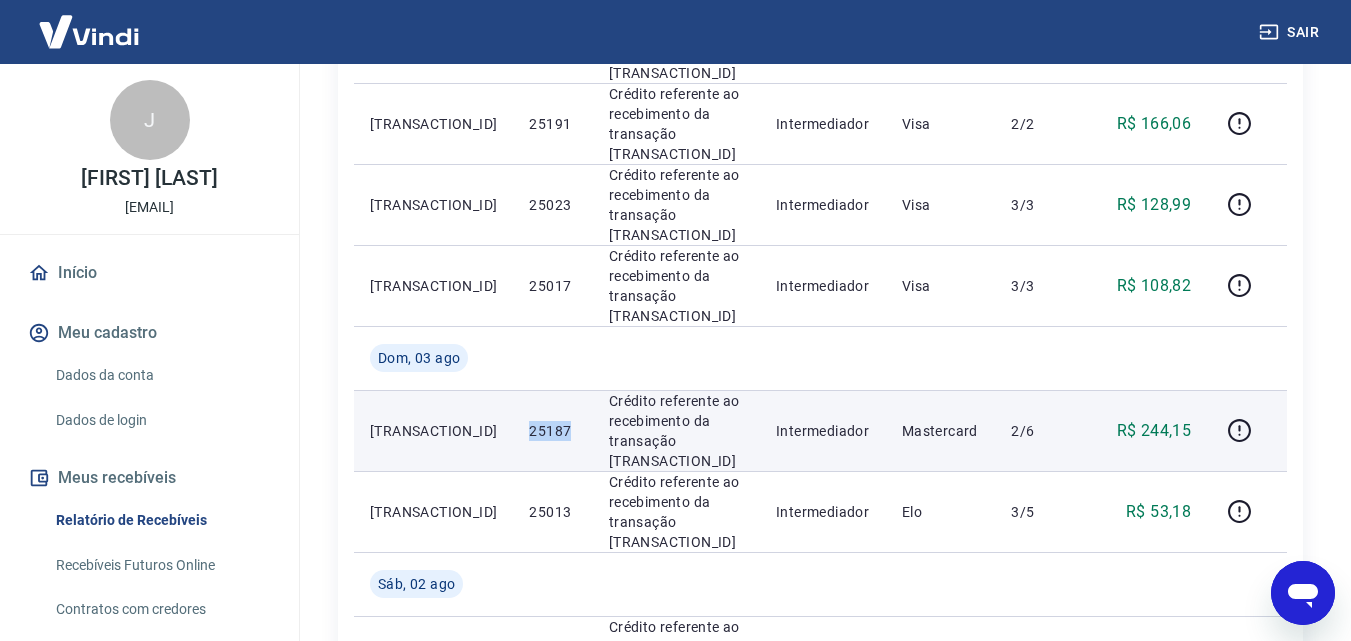 click on "25187" at bounding box center (552, 431) 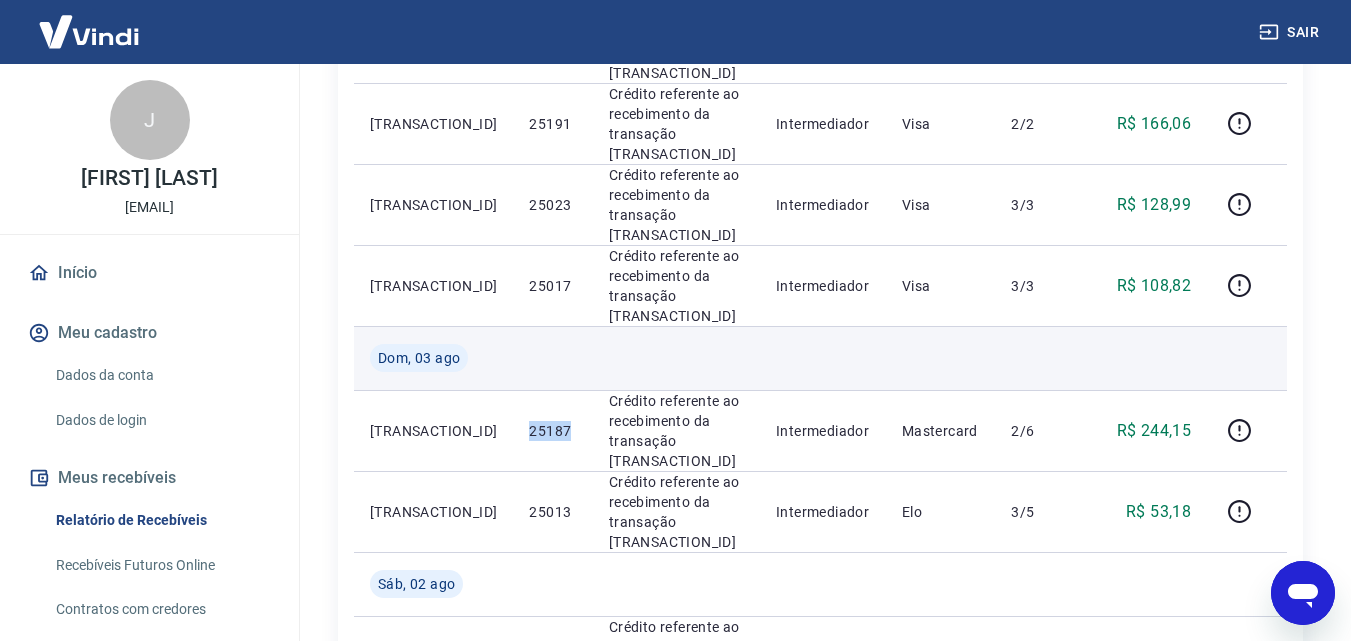 scroll, scrollTop: 833, scrollLeft: 0, axis: vertical 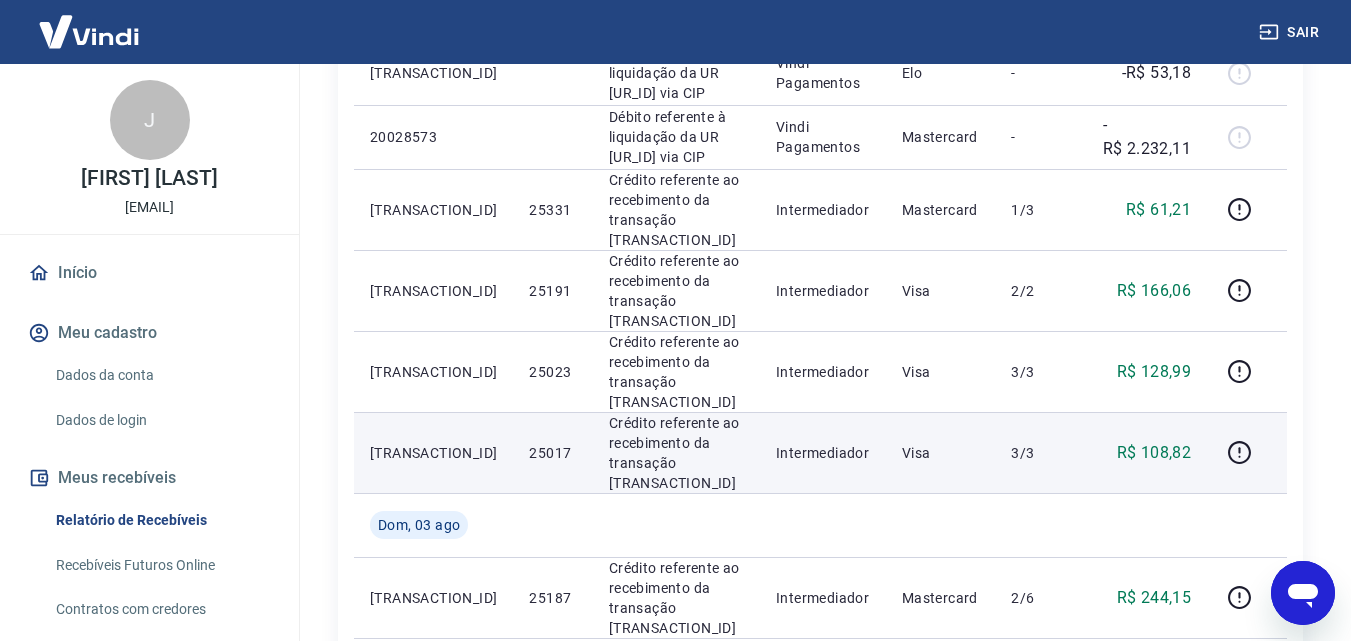 click on "25017" at bounding box center [552, 452] 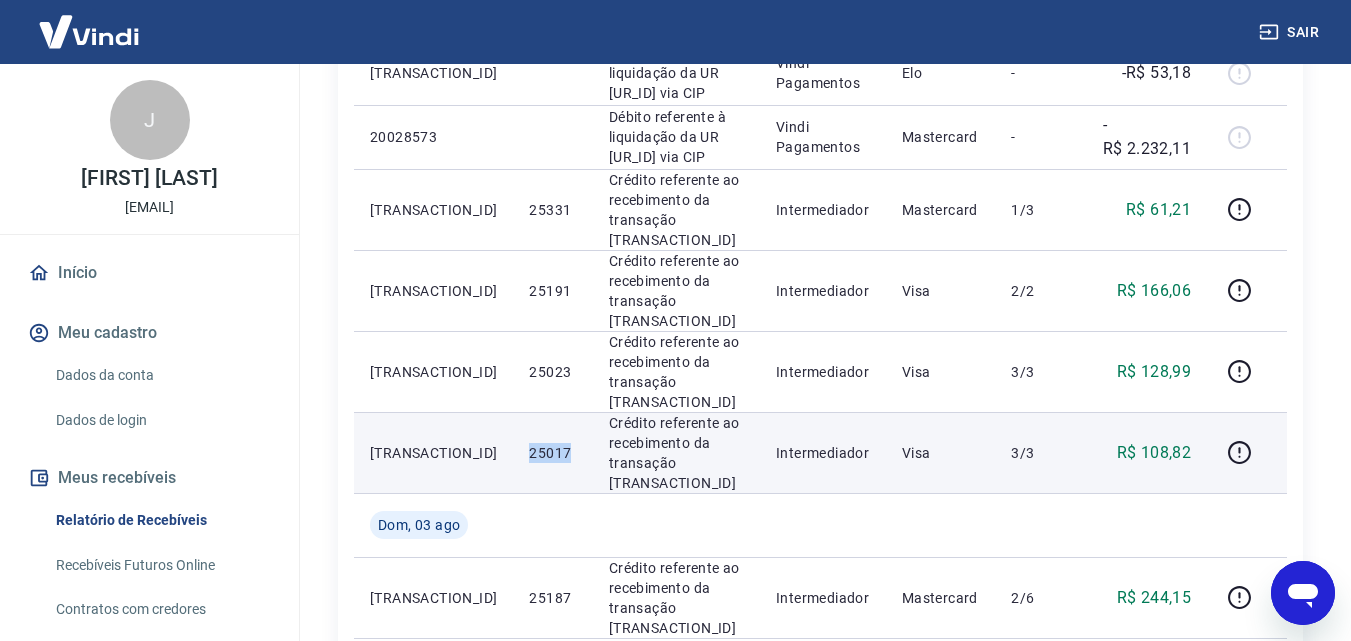 click on "25017" at bounding box center [552, 452] 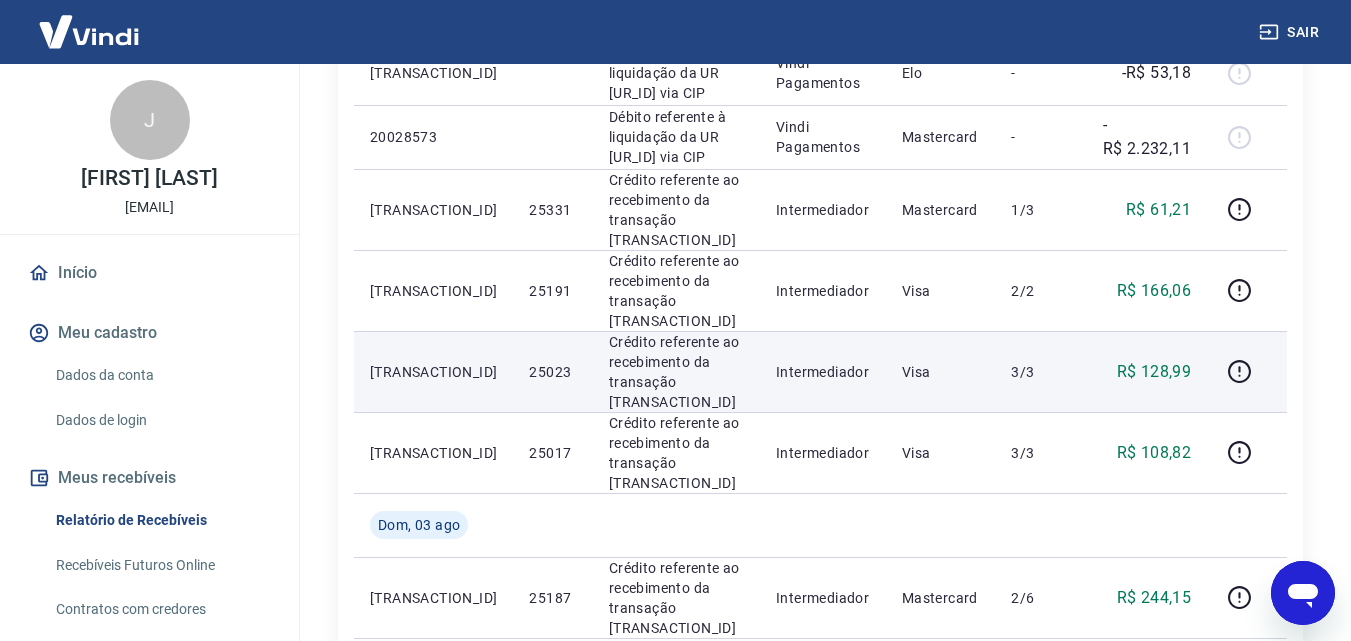 click on "25023" at bounding box center [552, 372] 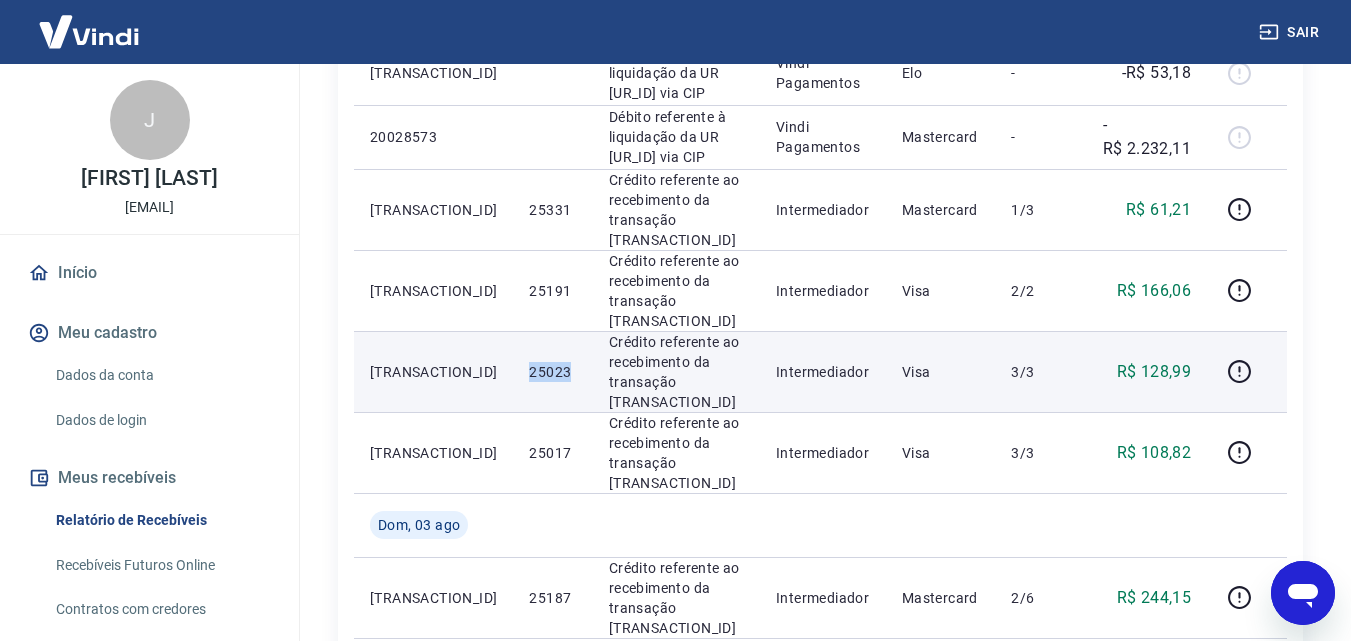click on "25023" at bounding box center [552, 372] 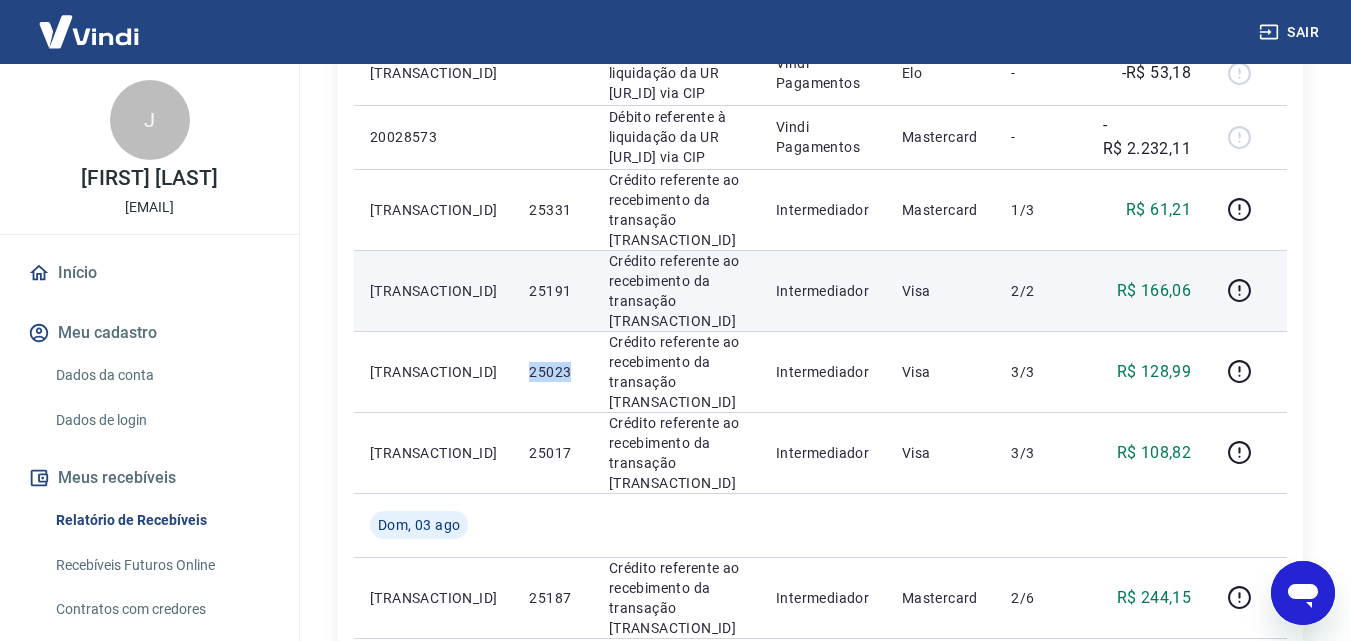 click on "25191" at bounding box center [552, 290] 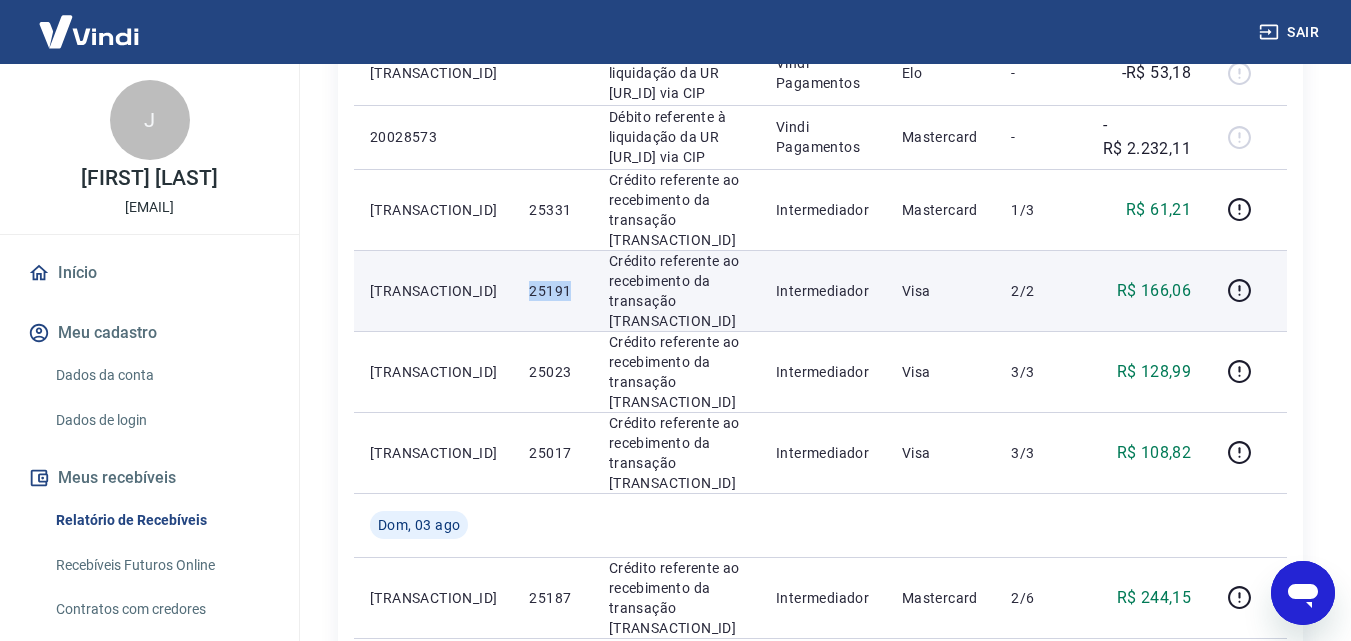 click on "25191" at bounding box center (552, 290) 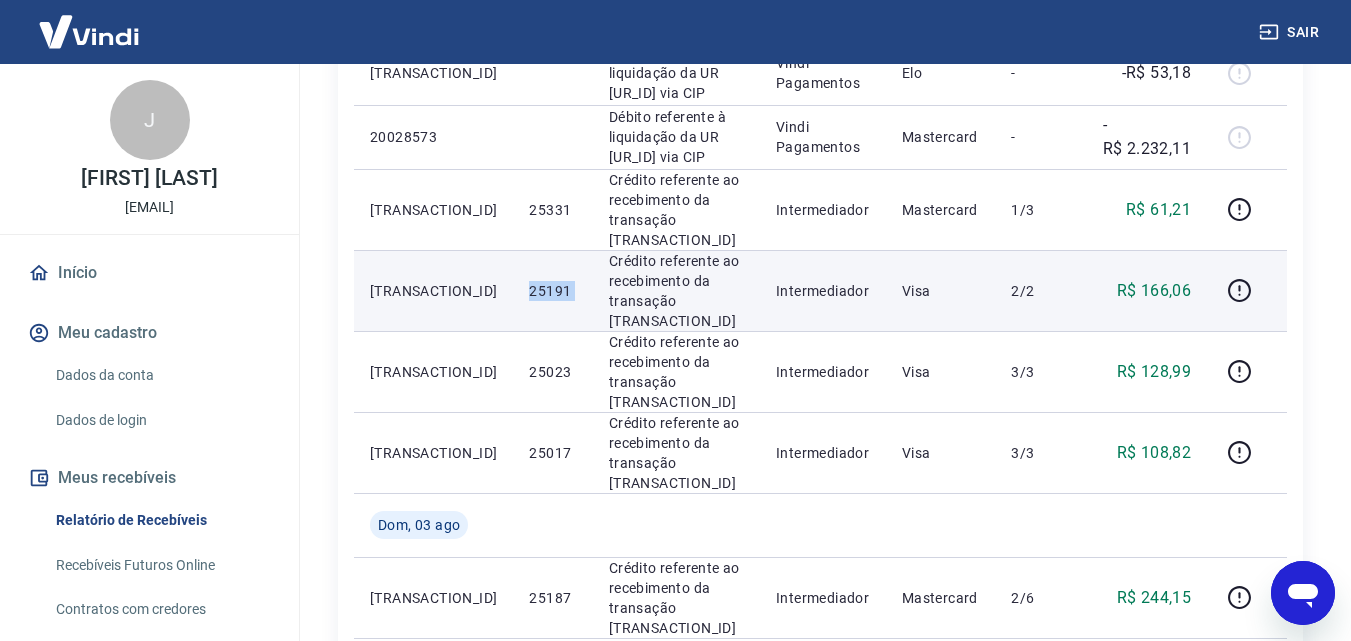 click on "25191" at bounding box center [552, 290] 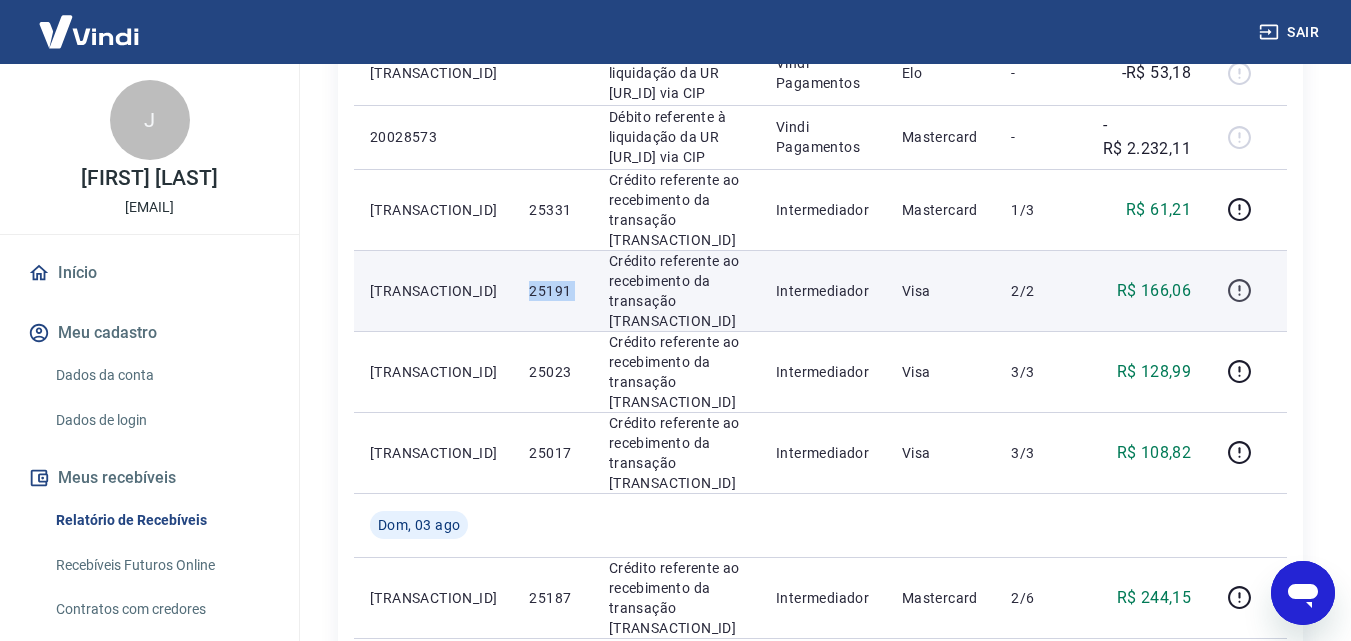 click 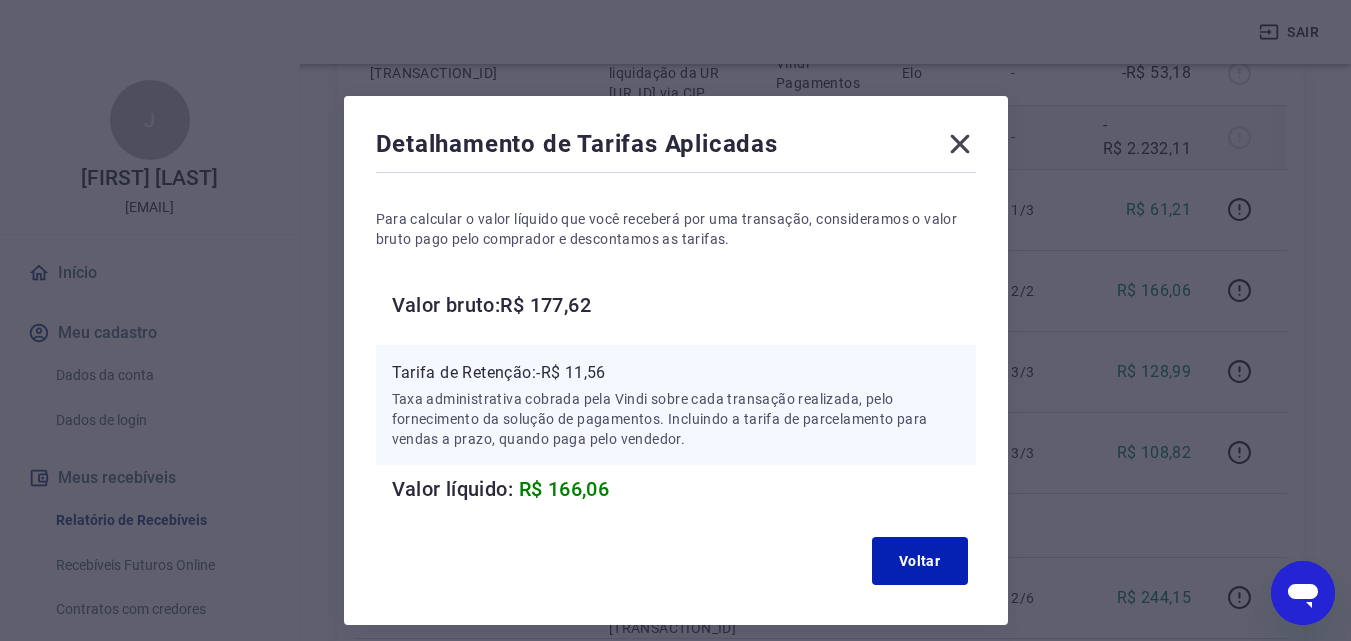 drag, startPoint x: 957, startPoint y: 146, endPoint x: 892, endPoint y: 116, distance: 71.5891 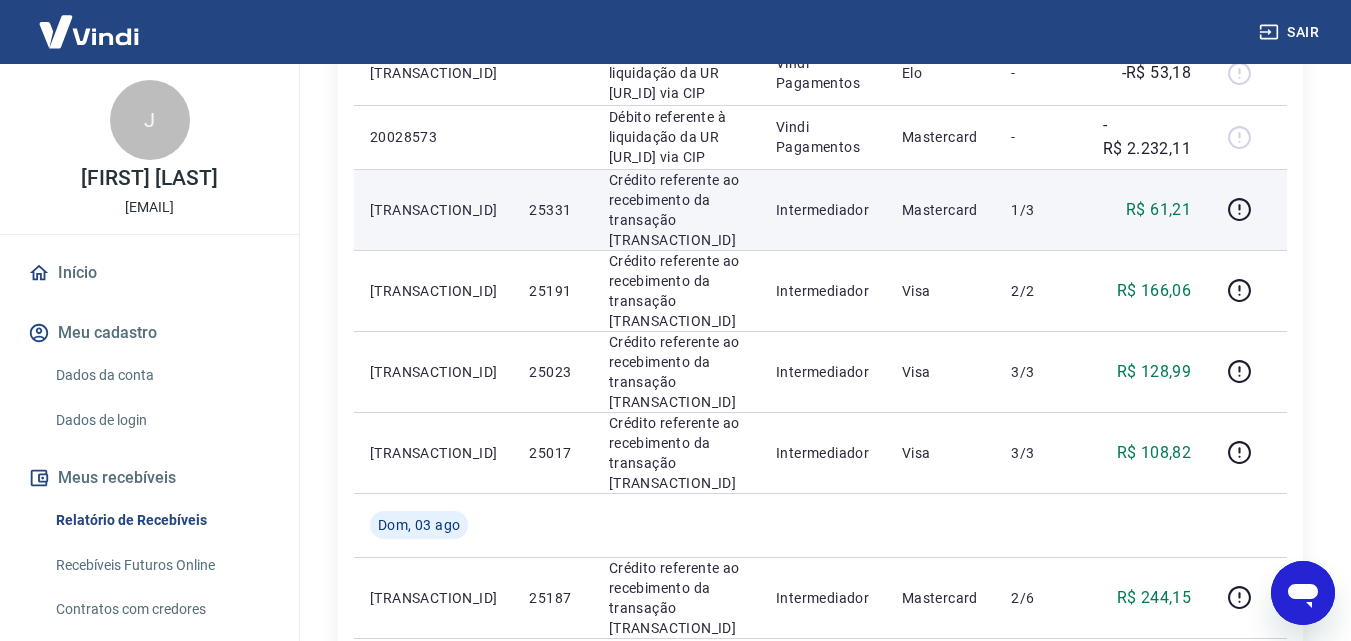click on "25331" at bounding box center (552, 210) 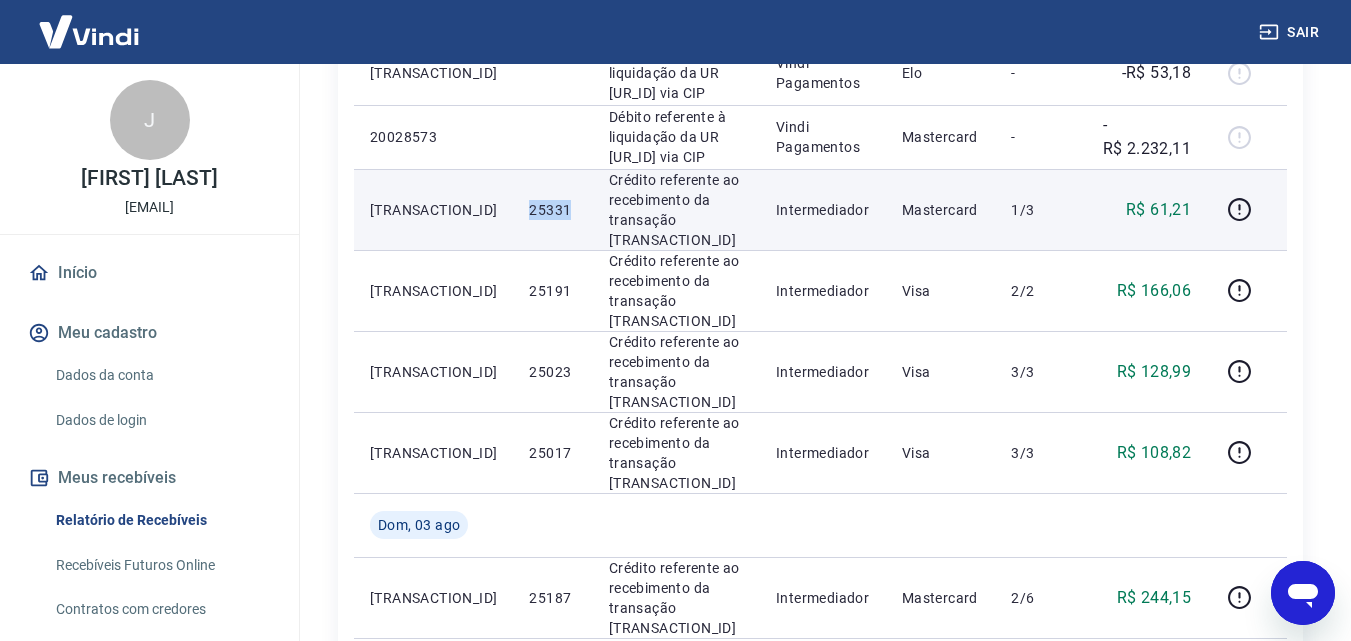 click on "25331" at bounding box center [552, 210] 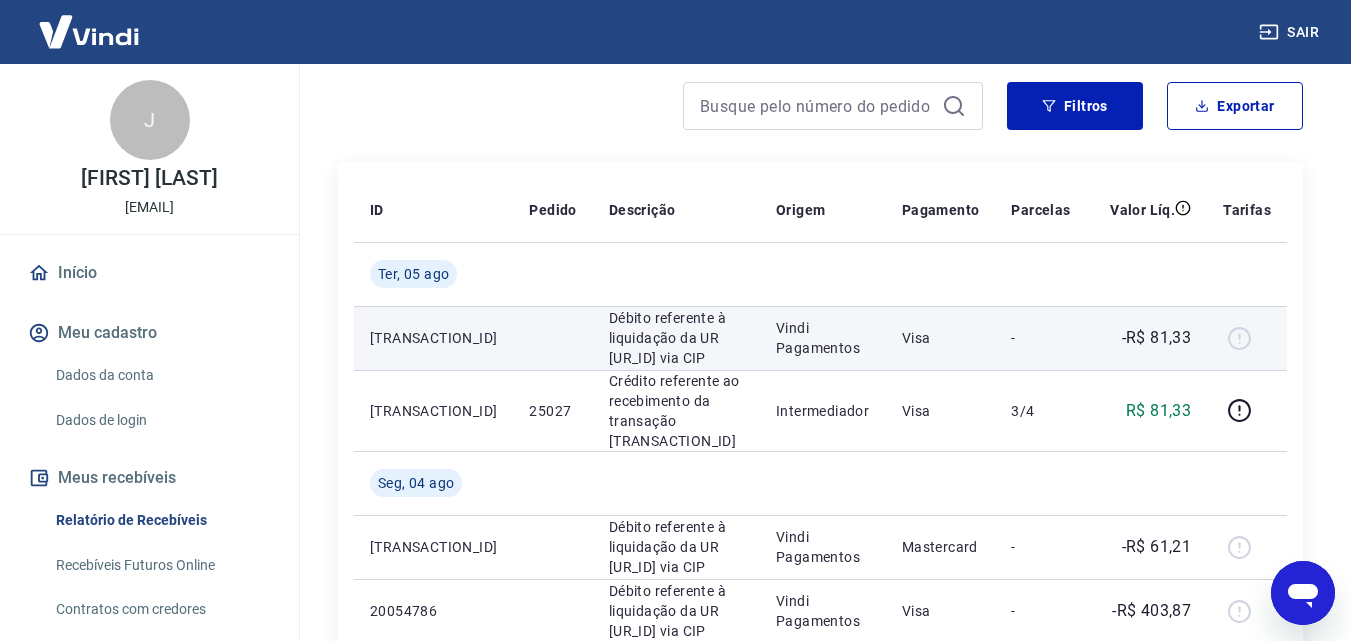 scroll, scrollTop: 0, scrollLeft: 0, axis: both 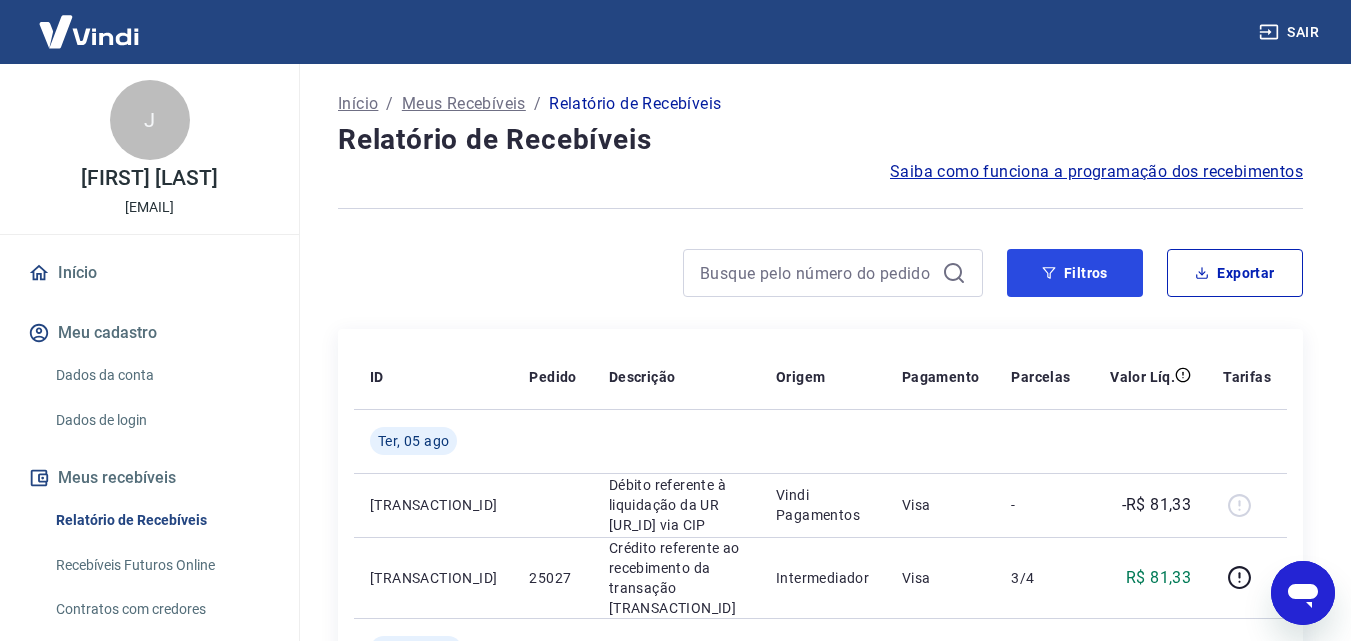 drag, startPoint x: 1072, startPoint y: 271, endPoint x: 924, endPoint y: 304, distance: 151.63443 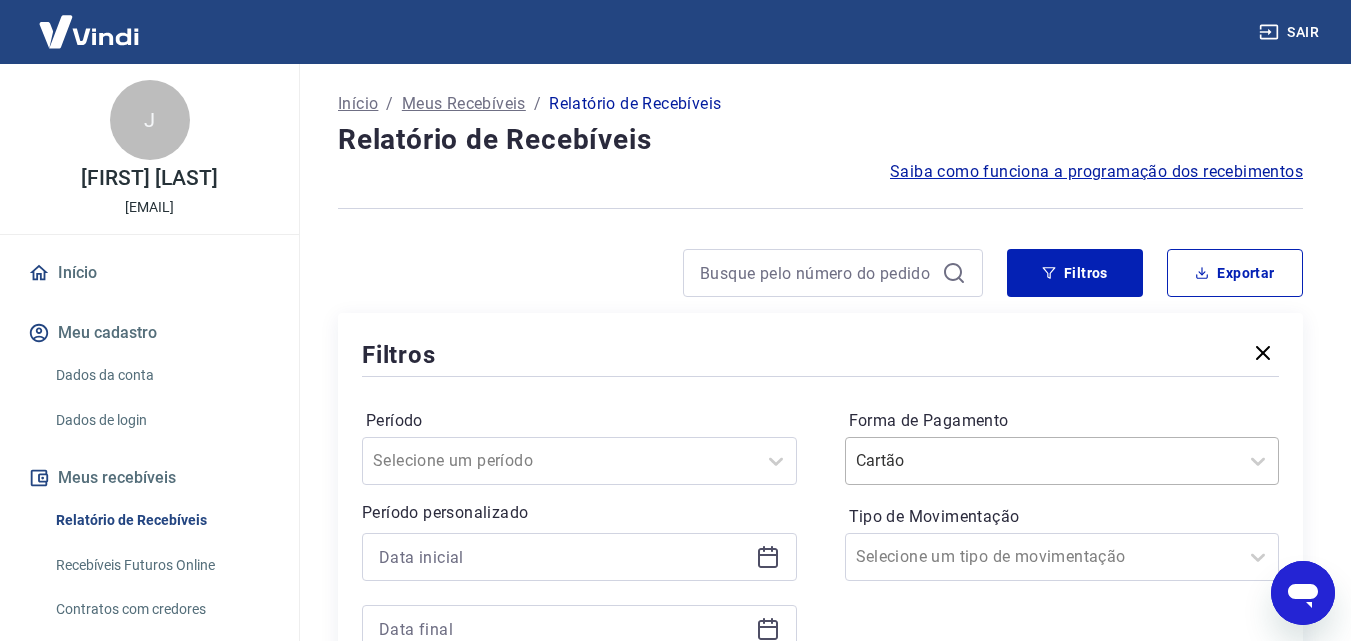 click at bounding box center (1042, 461) 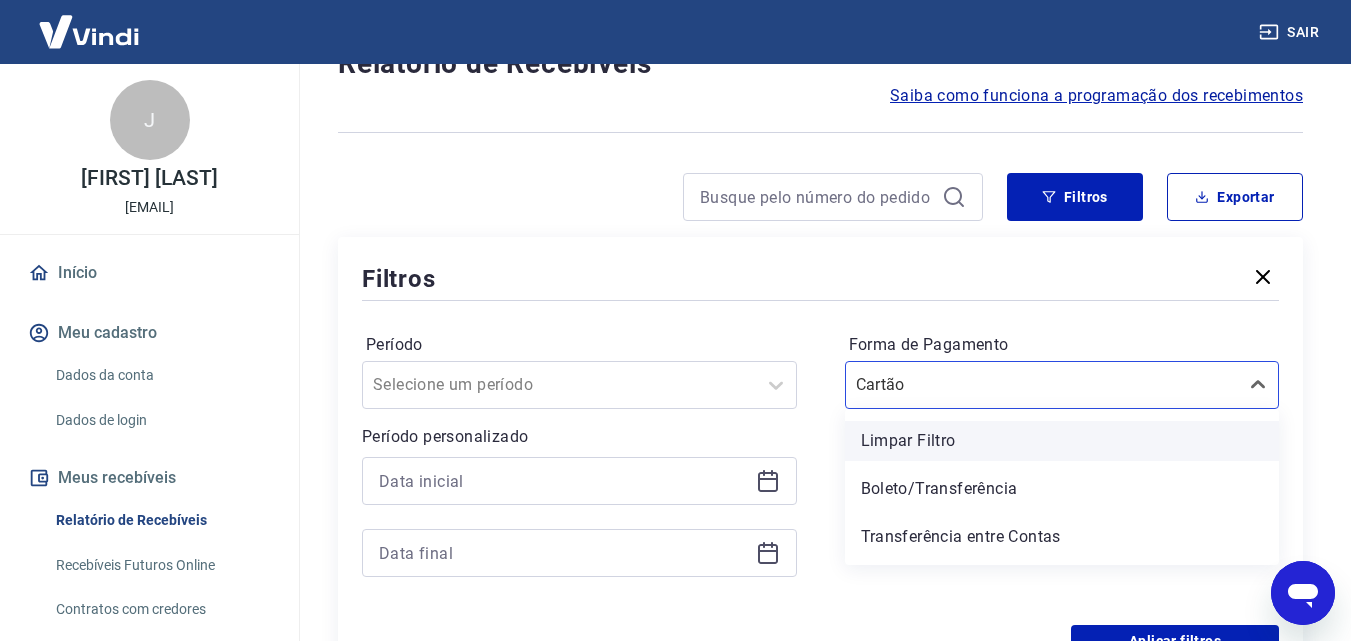 scroll, scrollTop: 92, scrollLeft: 0, axis: vertical 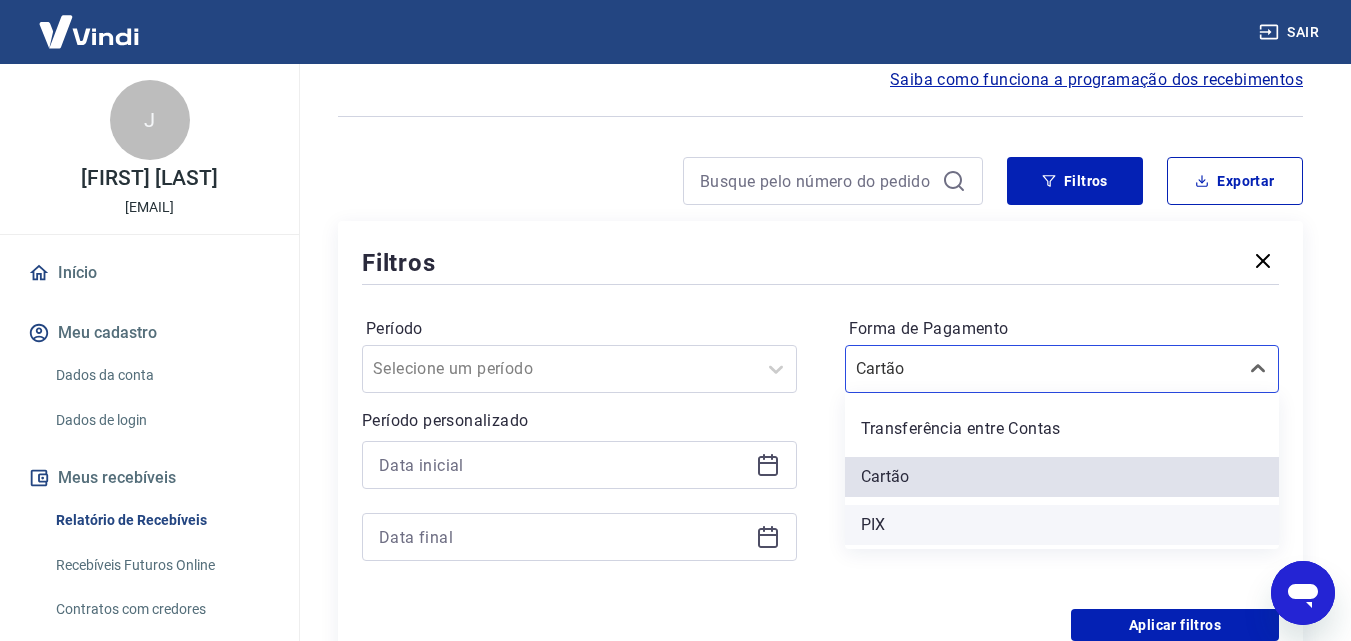click on "PIX" at bounding box center [1062, 525] 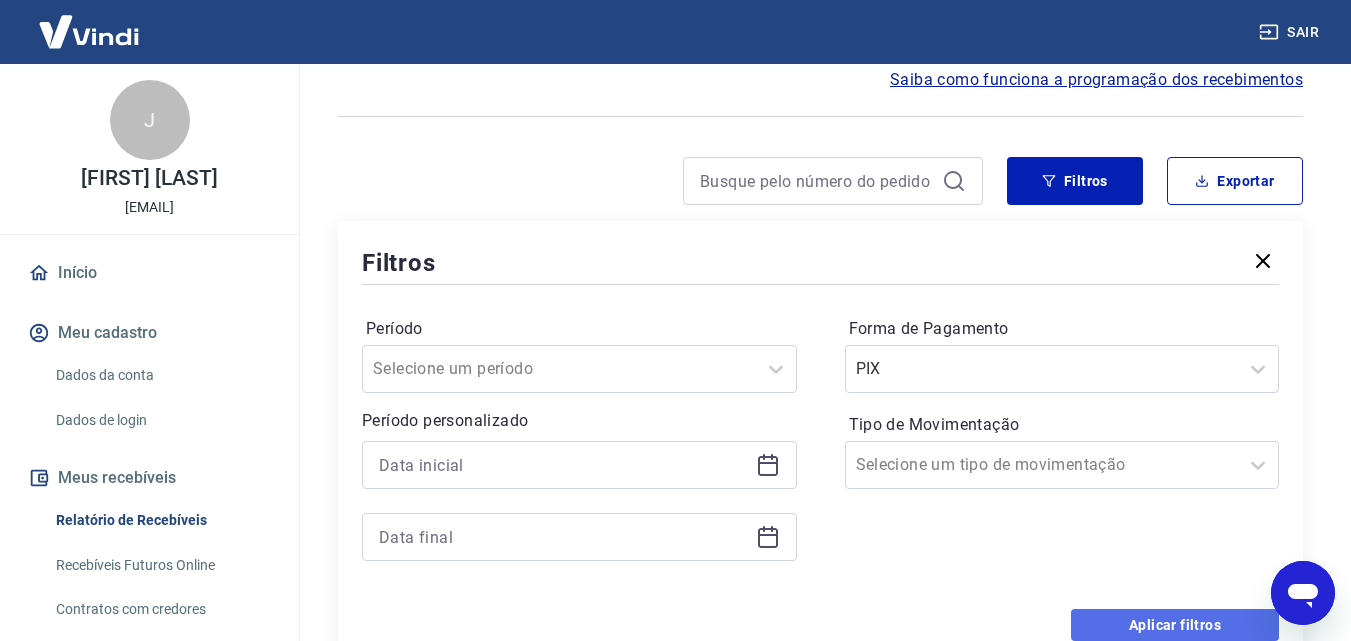 click on "Aplicar filtros" at bounding box center [1175, 625] 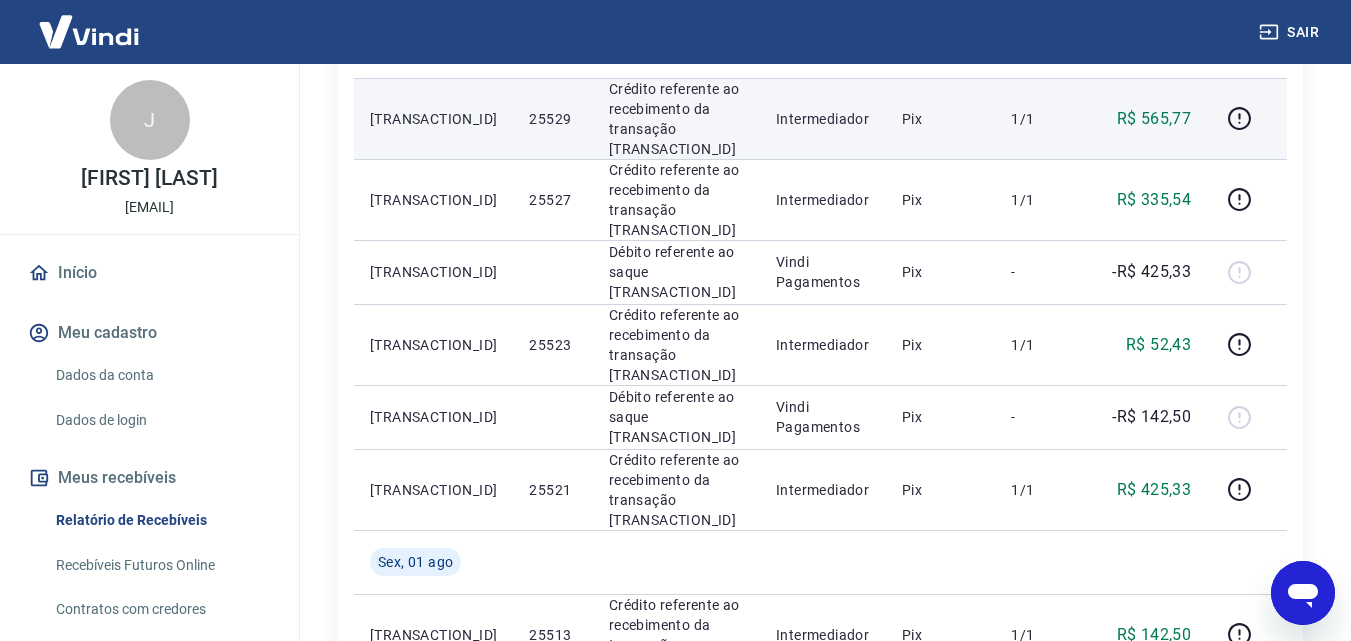 scroll, scrollTop: 667, scrollLeft: 0, axis: vertical 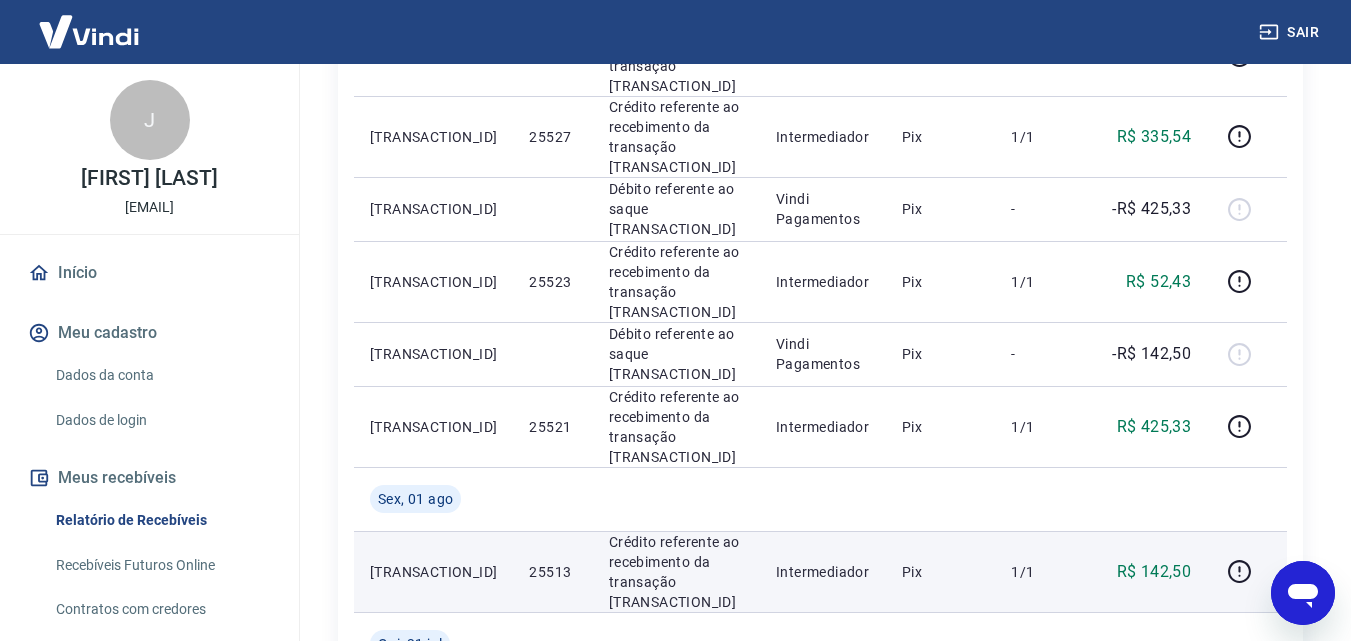 click on "25513" at bounding box center [552, 572] 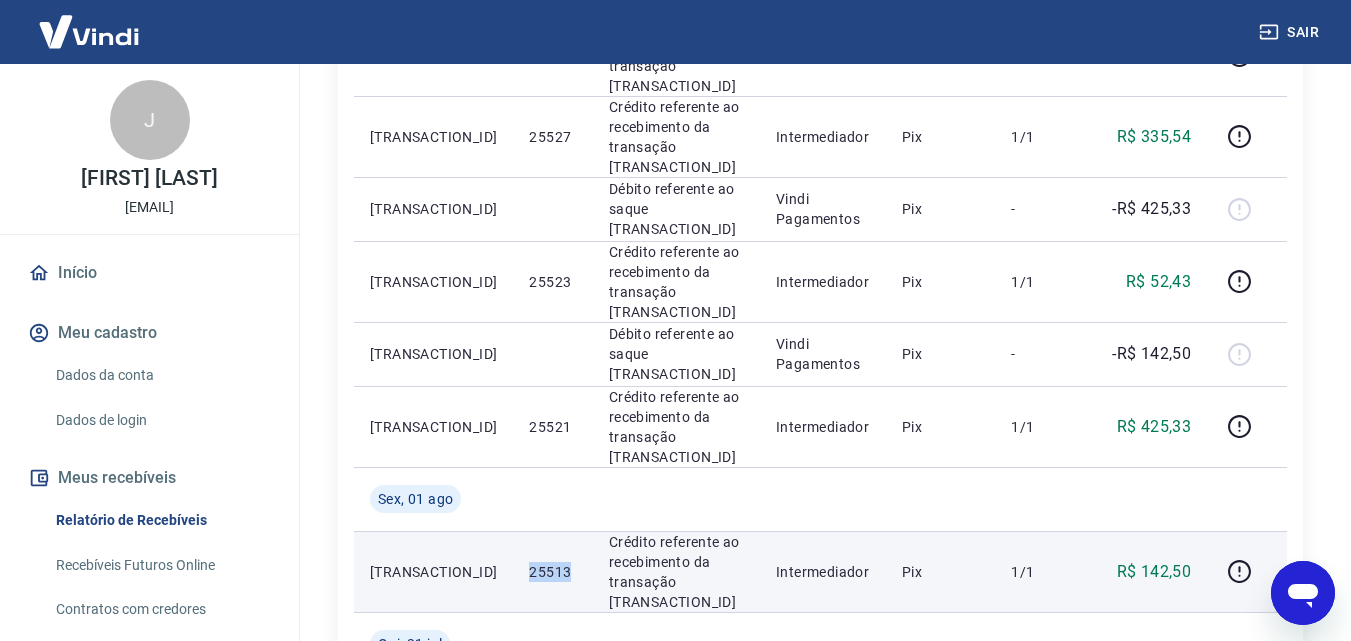 click on "25513" at bounding box center [552, 572] 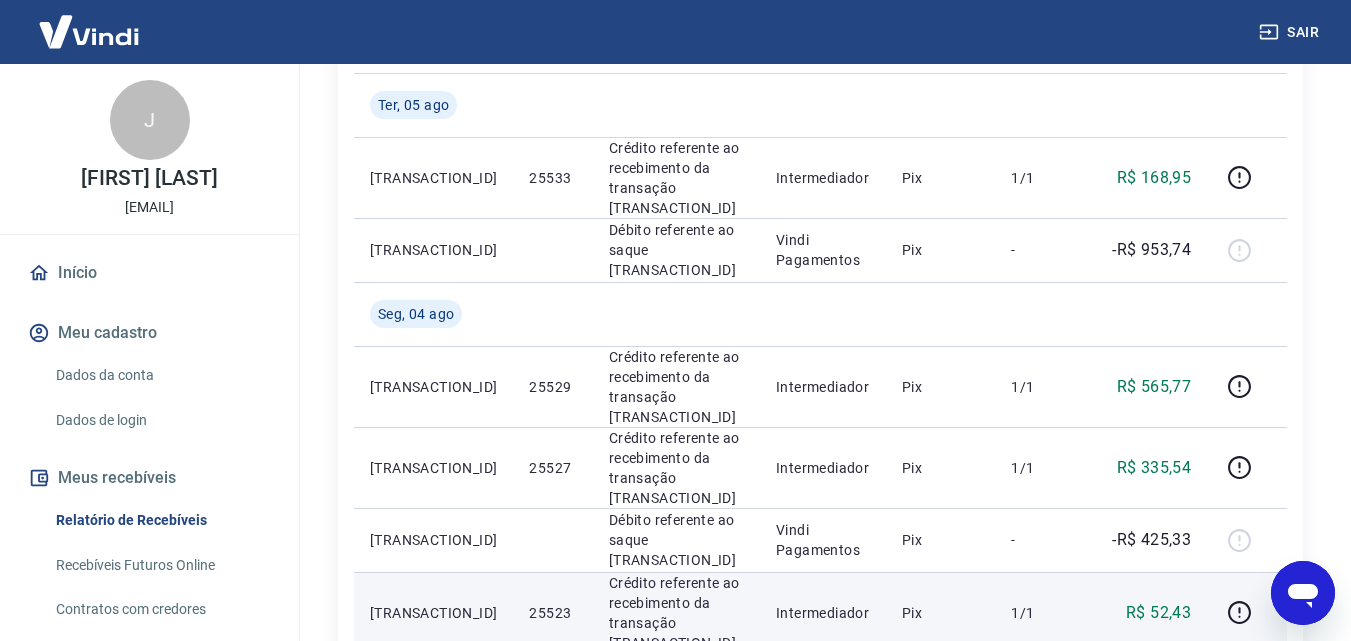 scroll, scrollTop: 333, scrollLeft: 0, axis: vertical 